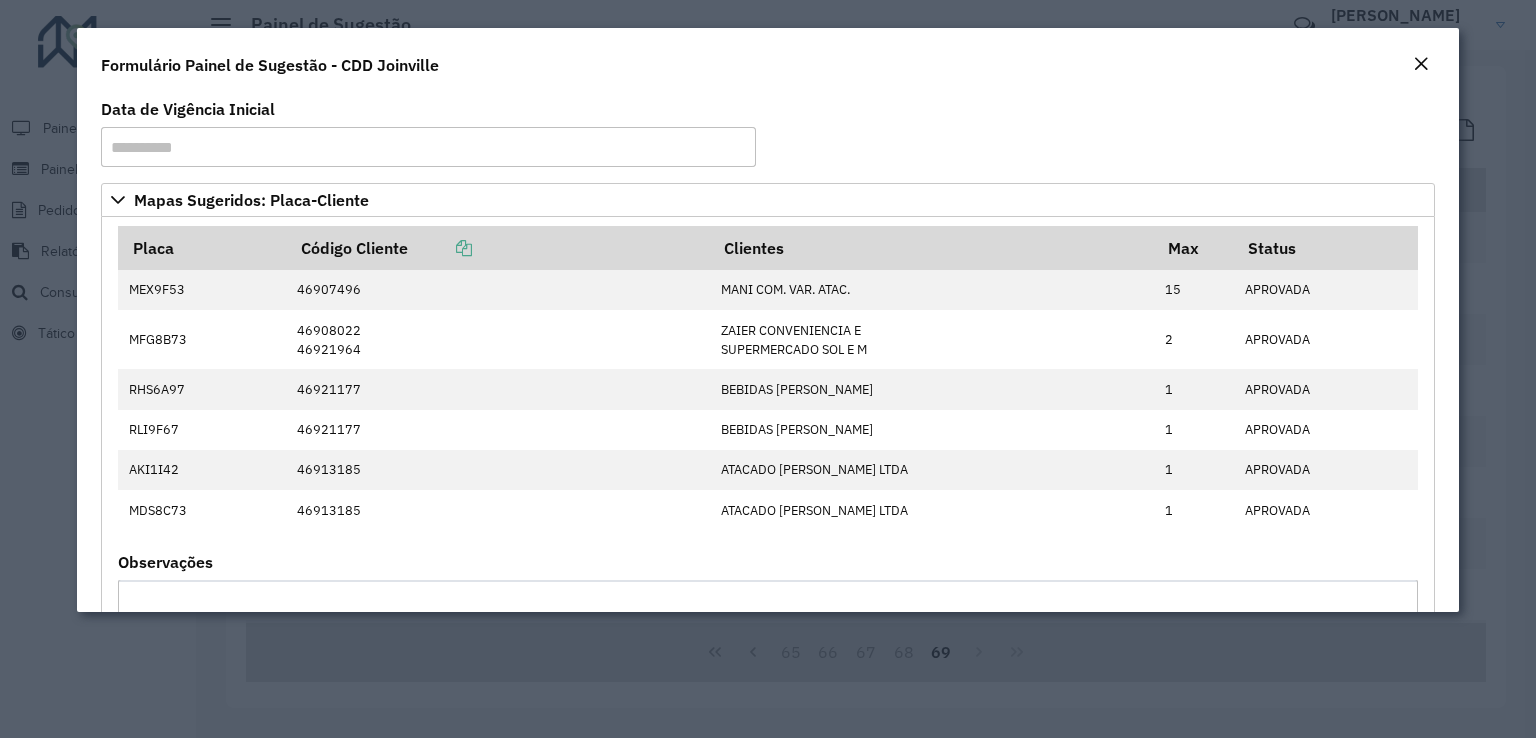 scroll, scrollTop: 0, scrollLeft: 0, axis: both 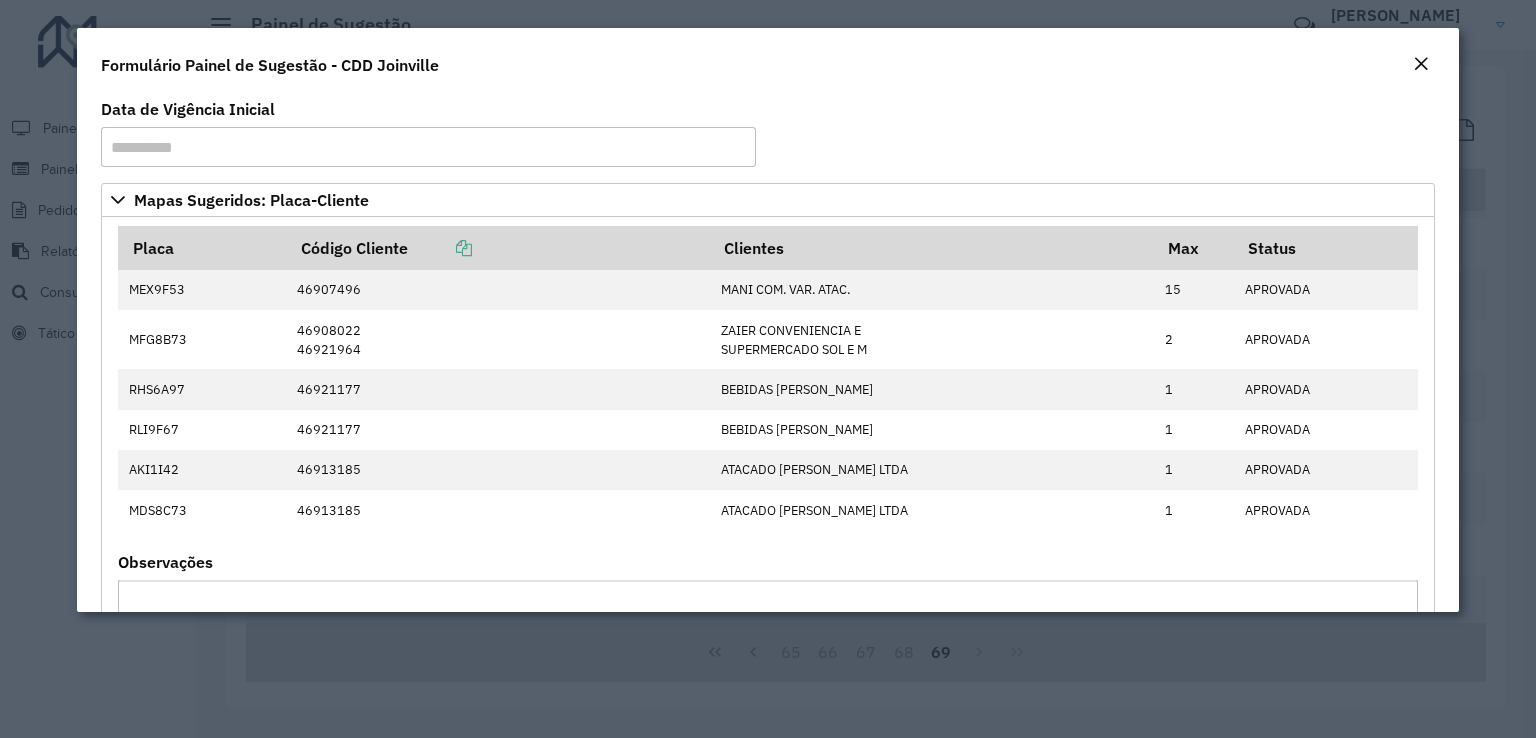 click on "Formulário Painel de Sugestão - CDD Joinville" 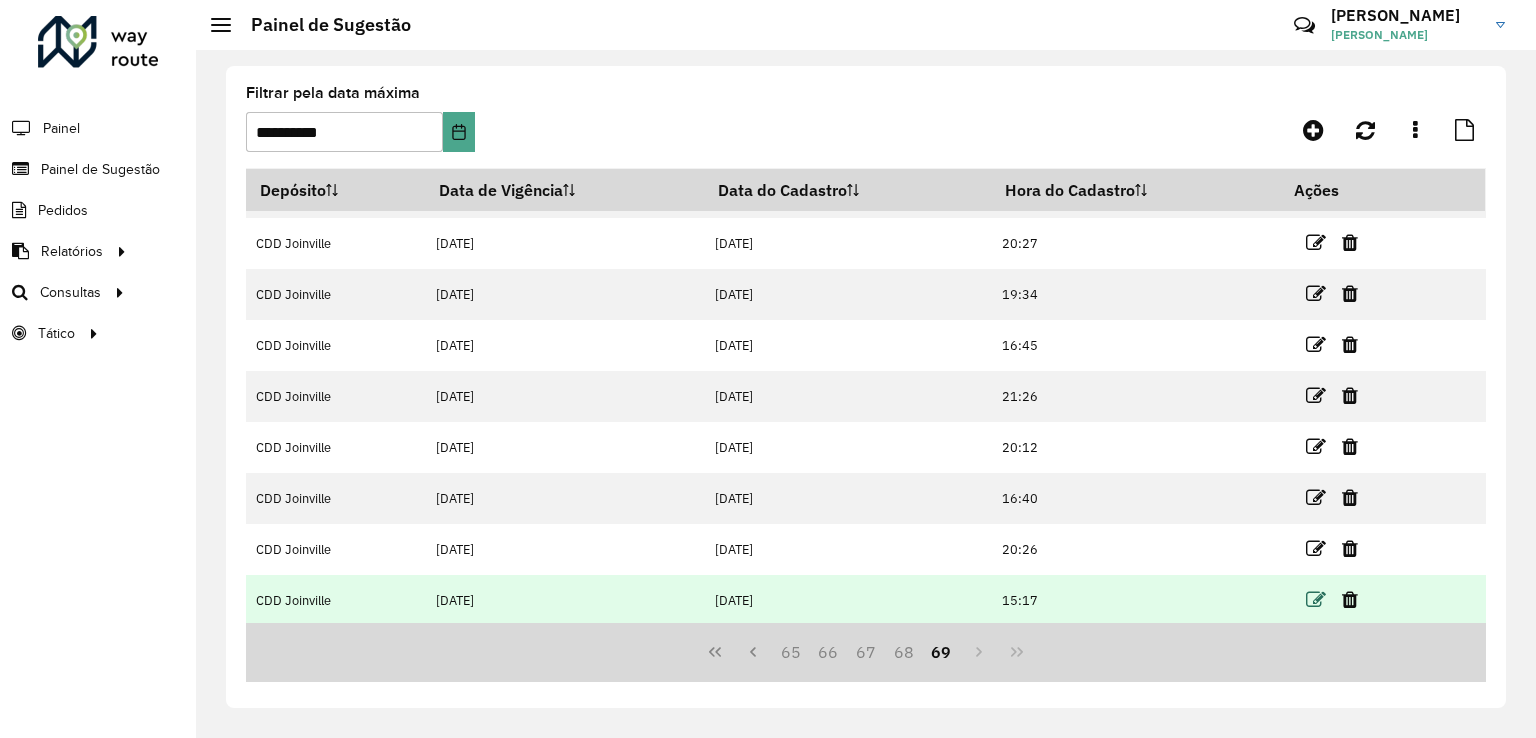 click at bounding box center (1316, 600) 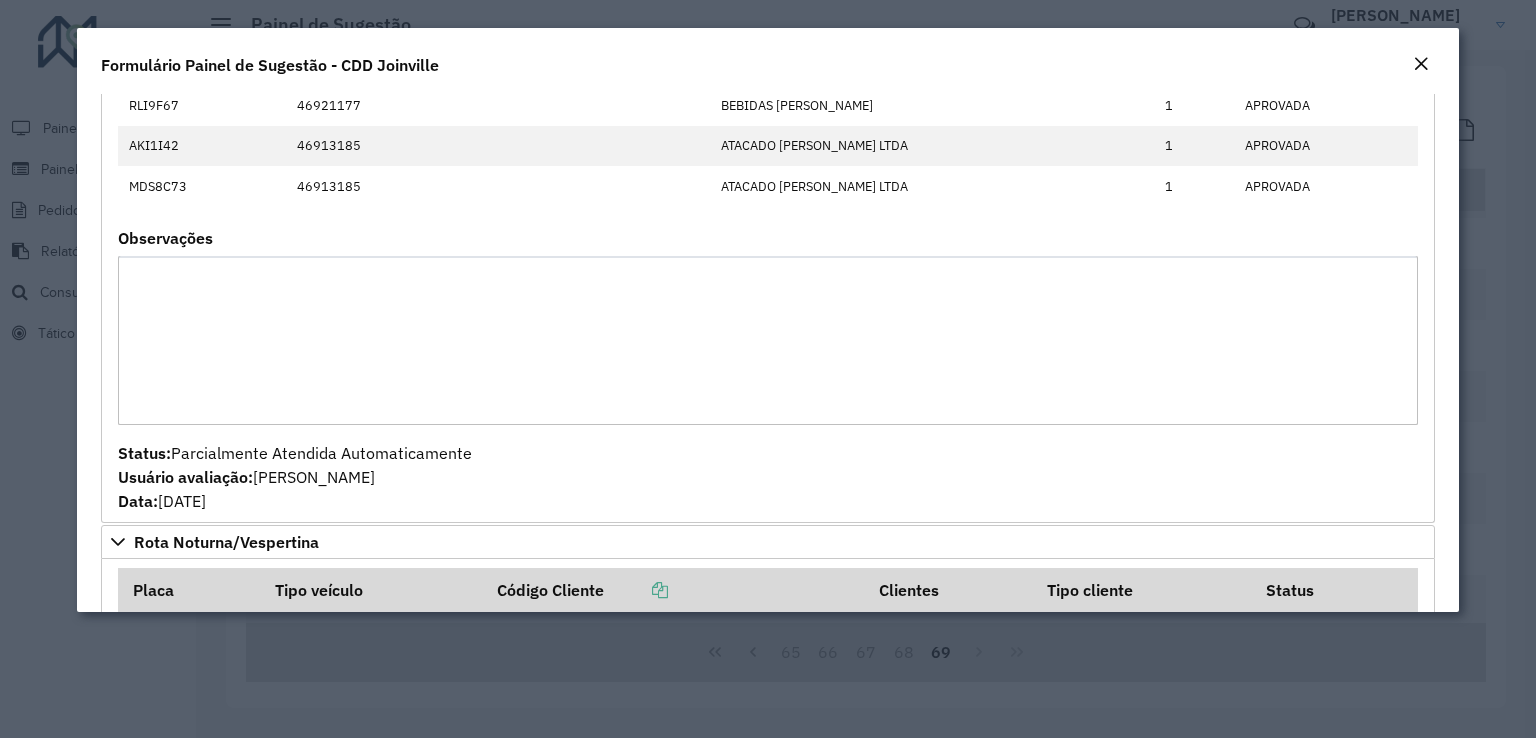 scroll, scrollTop: 500, scrollLeft: 0, axis: vertical 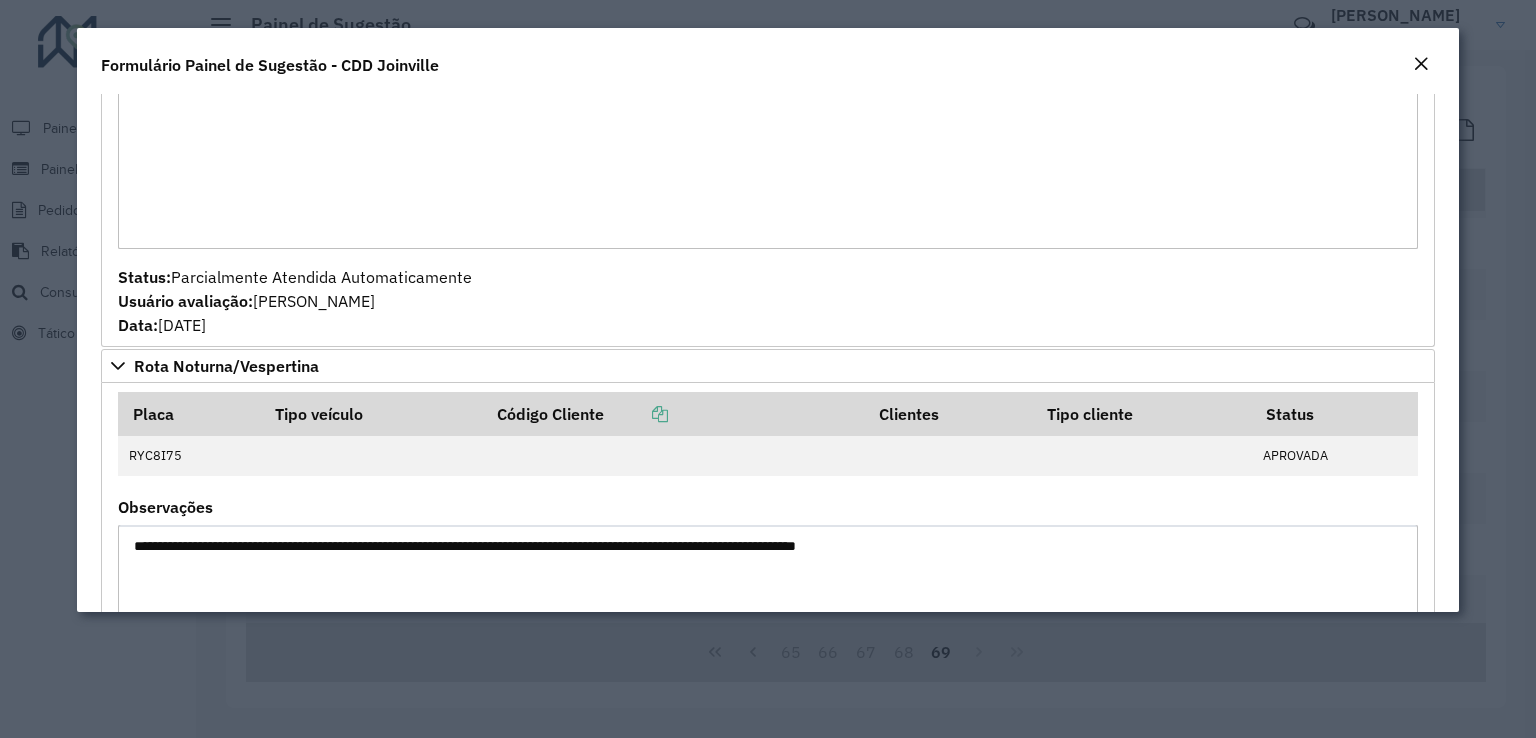 drag, startPoint x: 559, startPoint y: 144, endPoint x: 603, endPoint y: 201, distance: 72.00694 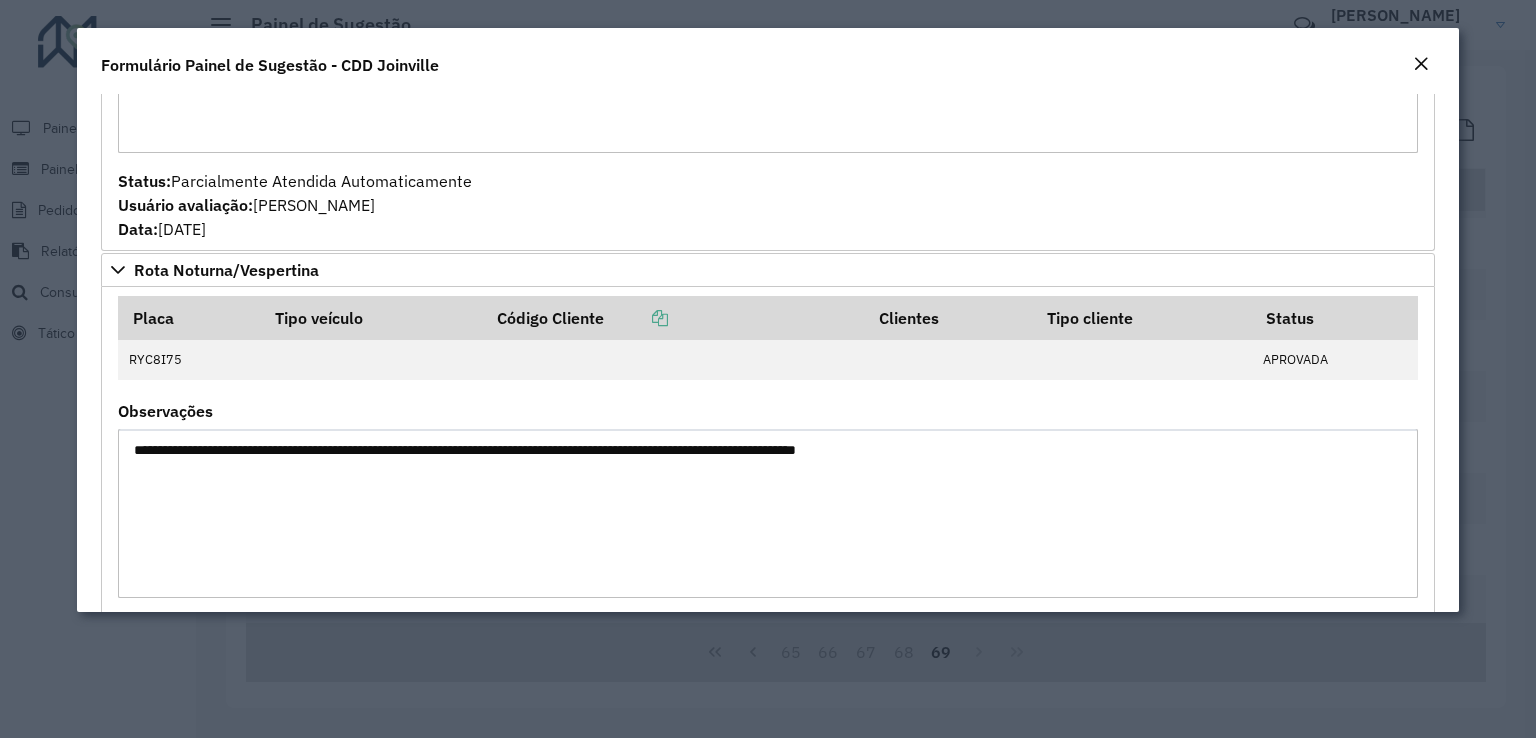 scroll, scrollTop: 700, scrollLeft: 0, axis: vertical 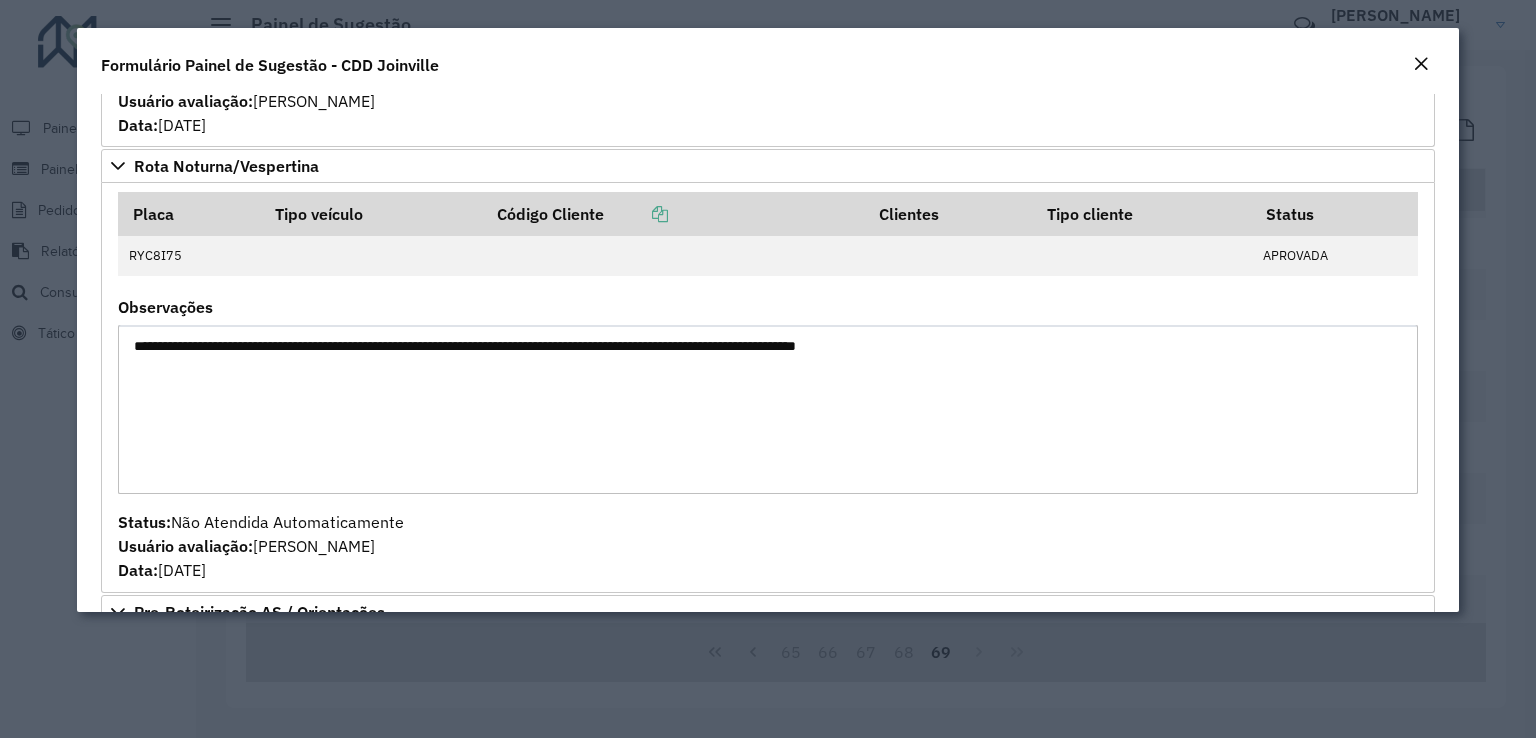 drag, startPoint x: 1176, startPoint y: 340, endPoint x: 72, endPoint y: 350, distance: 1104.0453 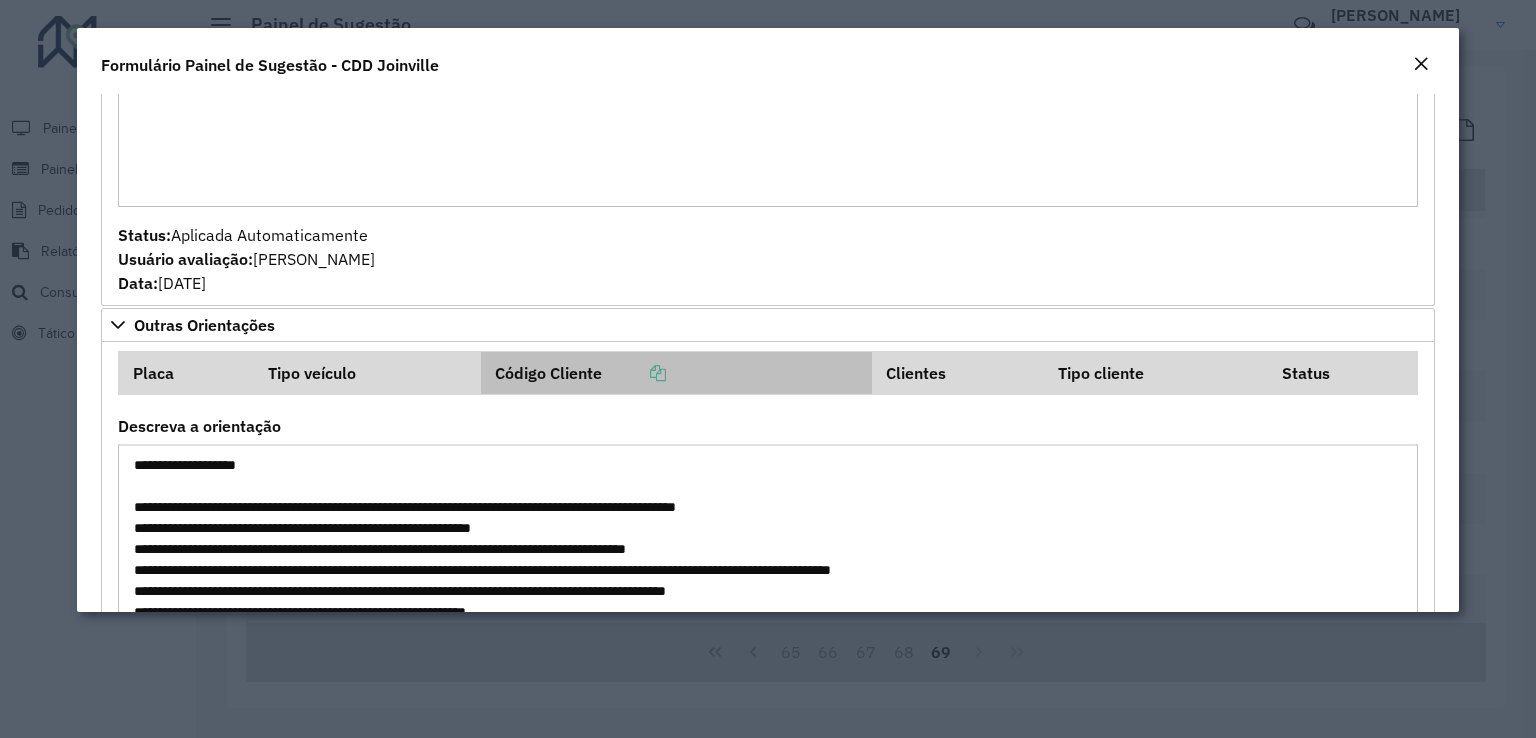 scroll, scrollTop: 1613, scrollLeft: 0, axis: vertical 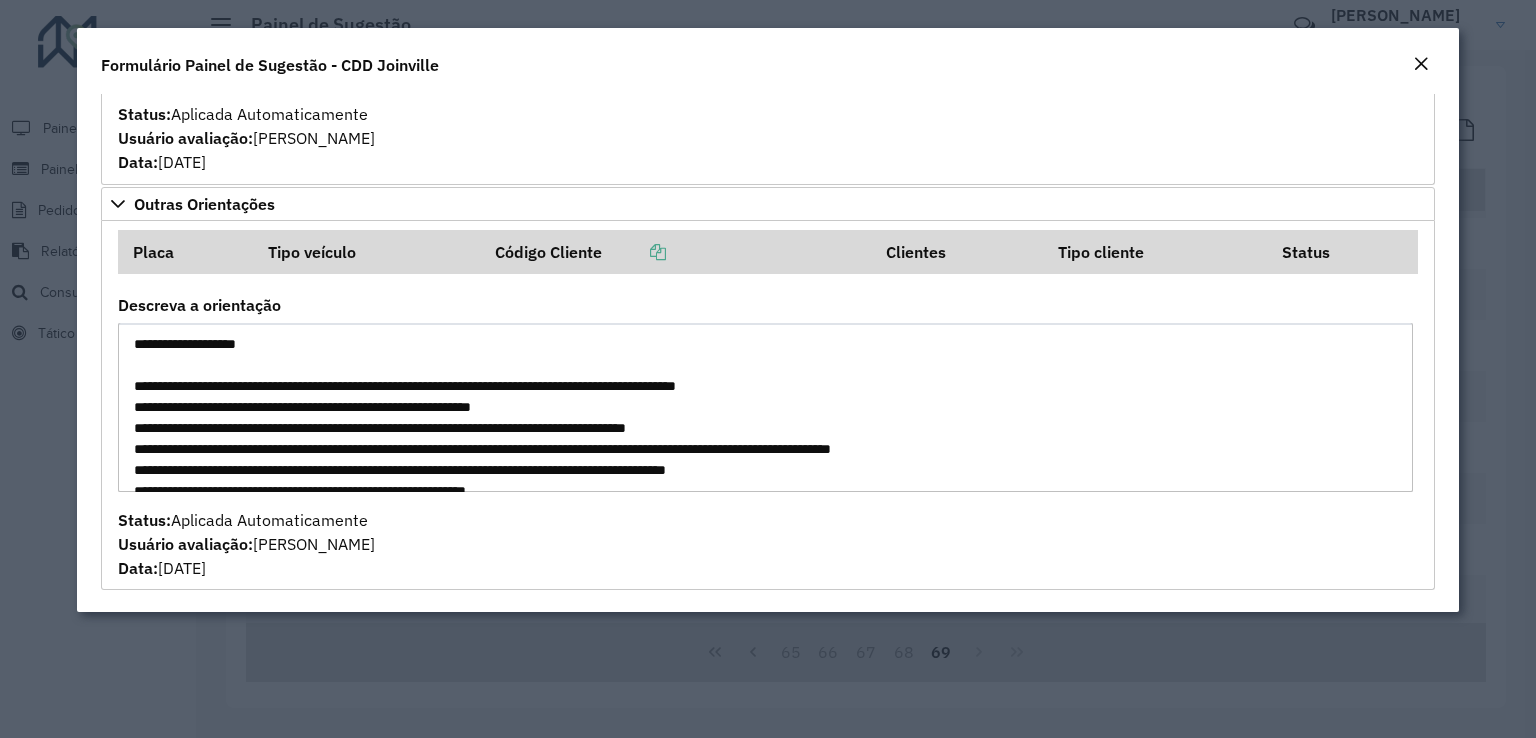 drag, startPoint x: 664, startPoint y: 468, endPoint x: 97, endPoint y: 225, distance: 616.8776 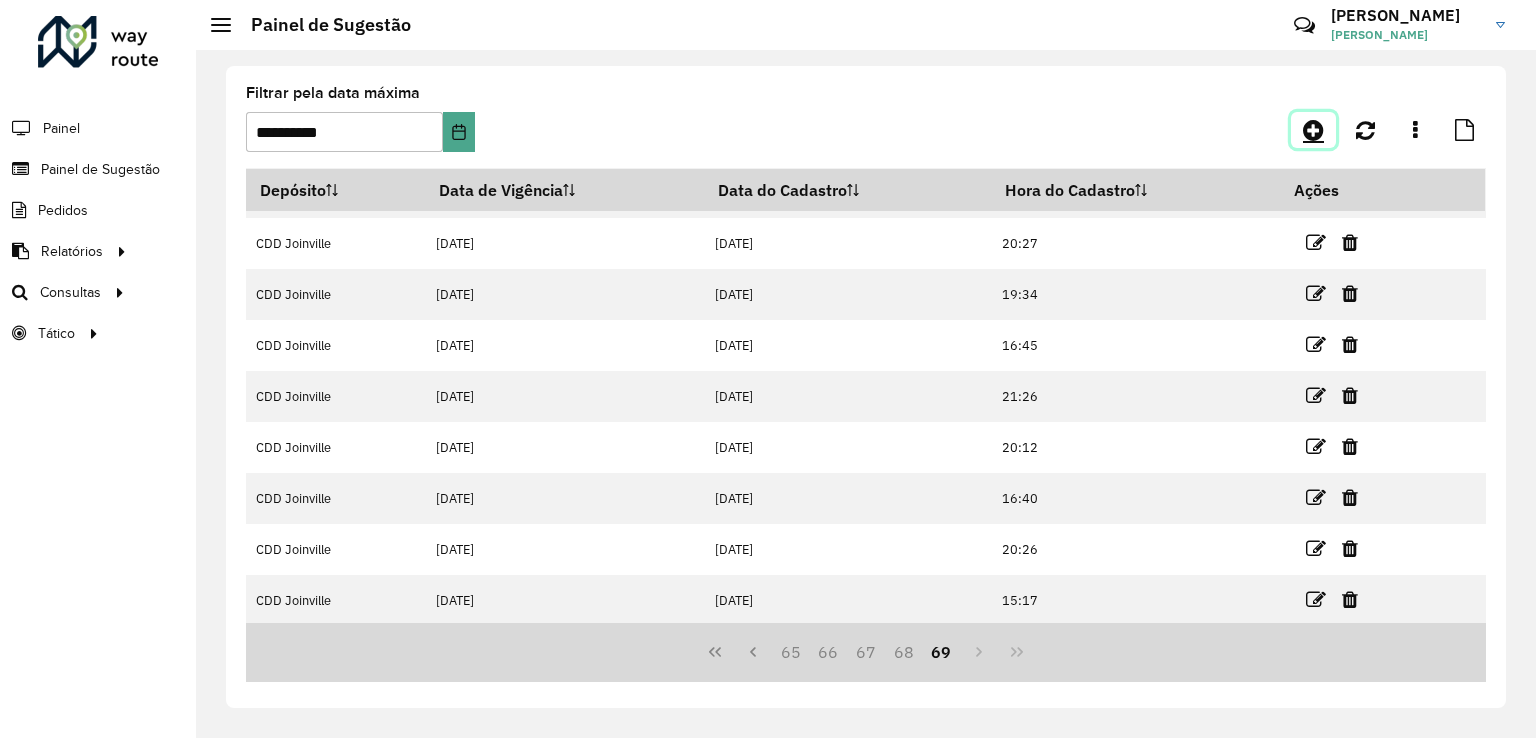 click 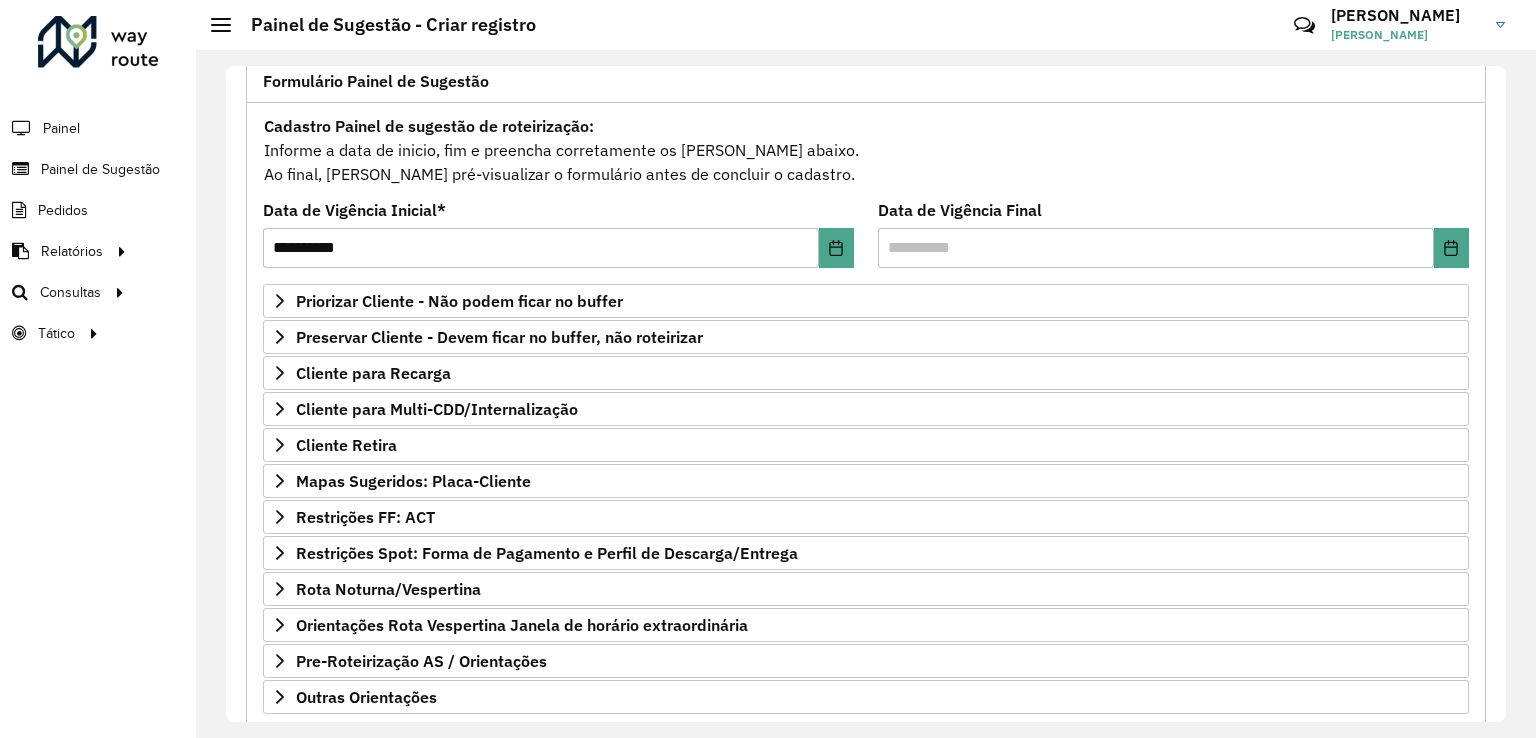 scroll, scrollTop: 252, scrollLeft: 0, axis: vertical 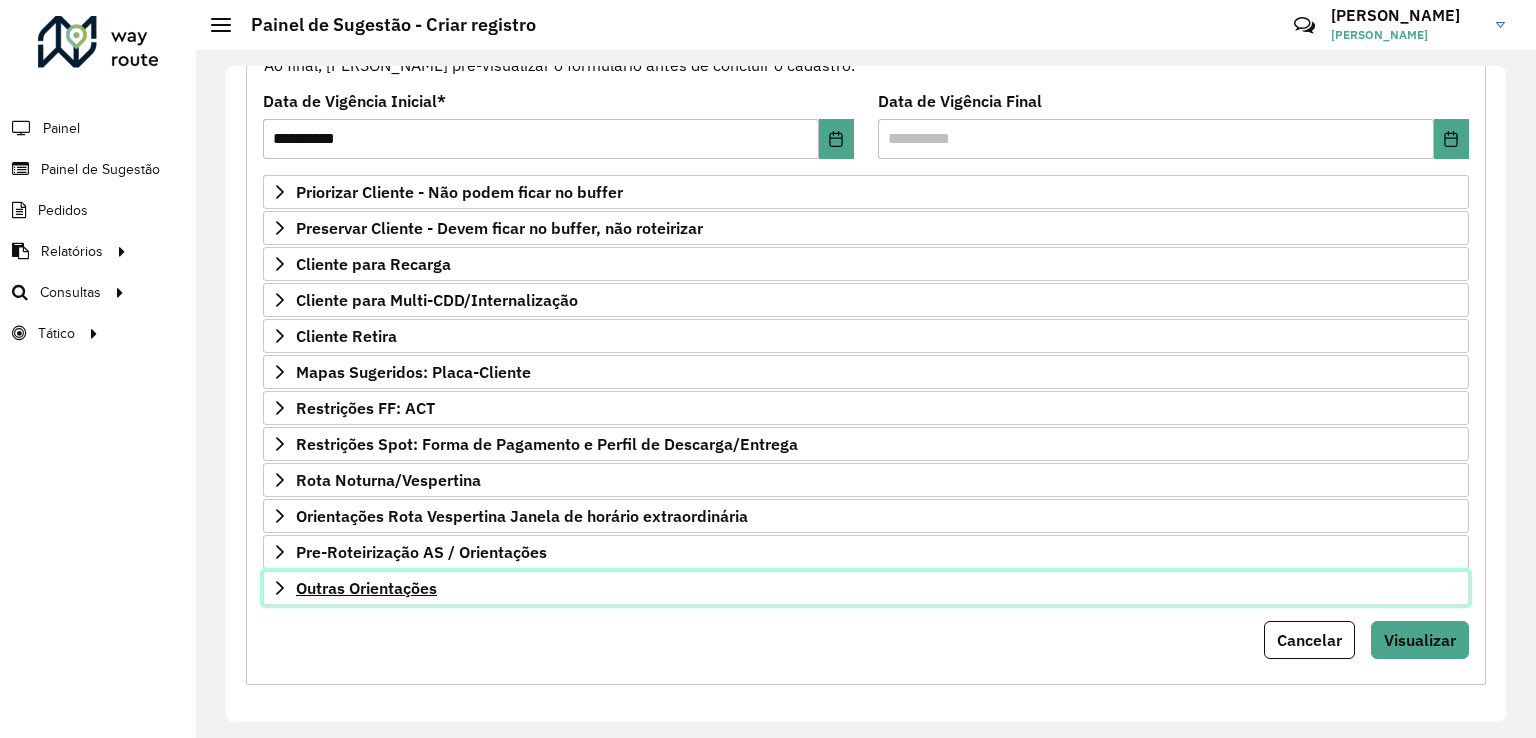 click on "Outras Orientações" at bounding box center (866, 588) 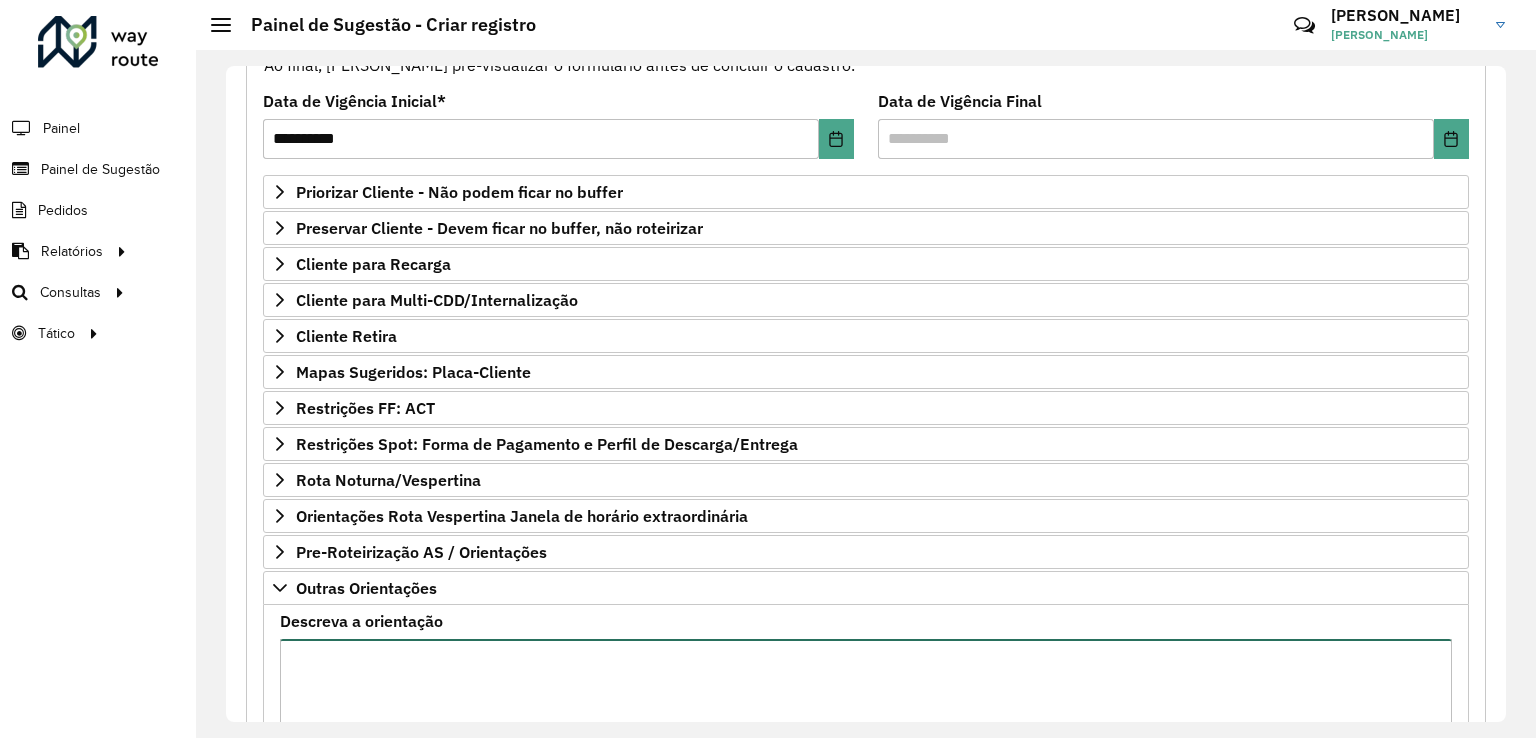 click on "Descreva a orientação" at bounding box center (866, 723) 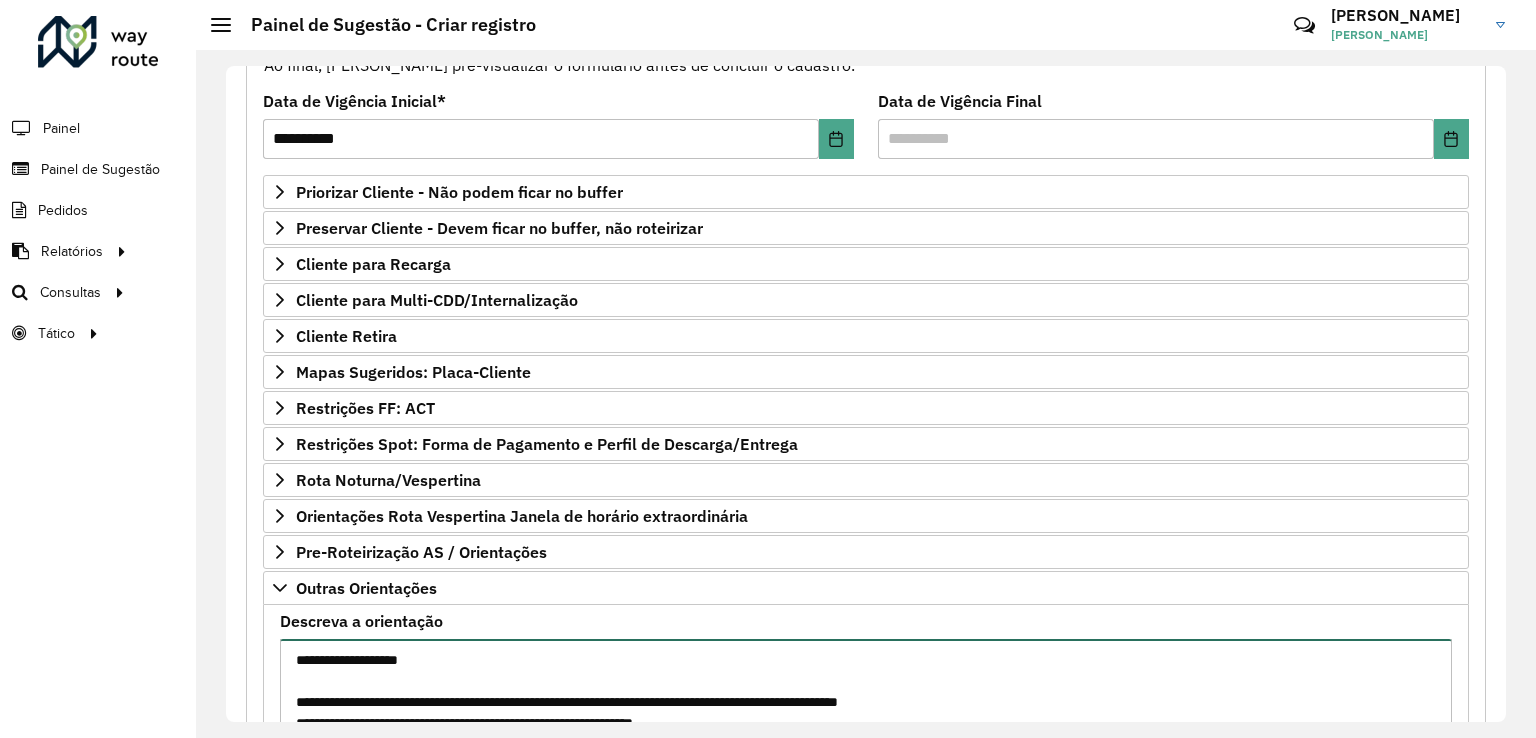 scroll, scrollTop: 260, scrollLeft: 0, axis: vertical 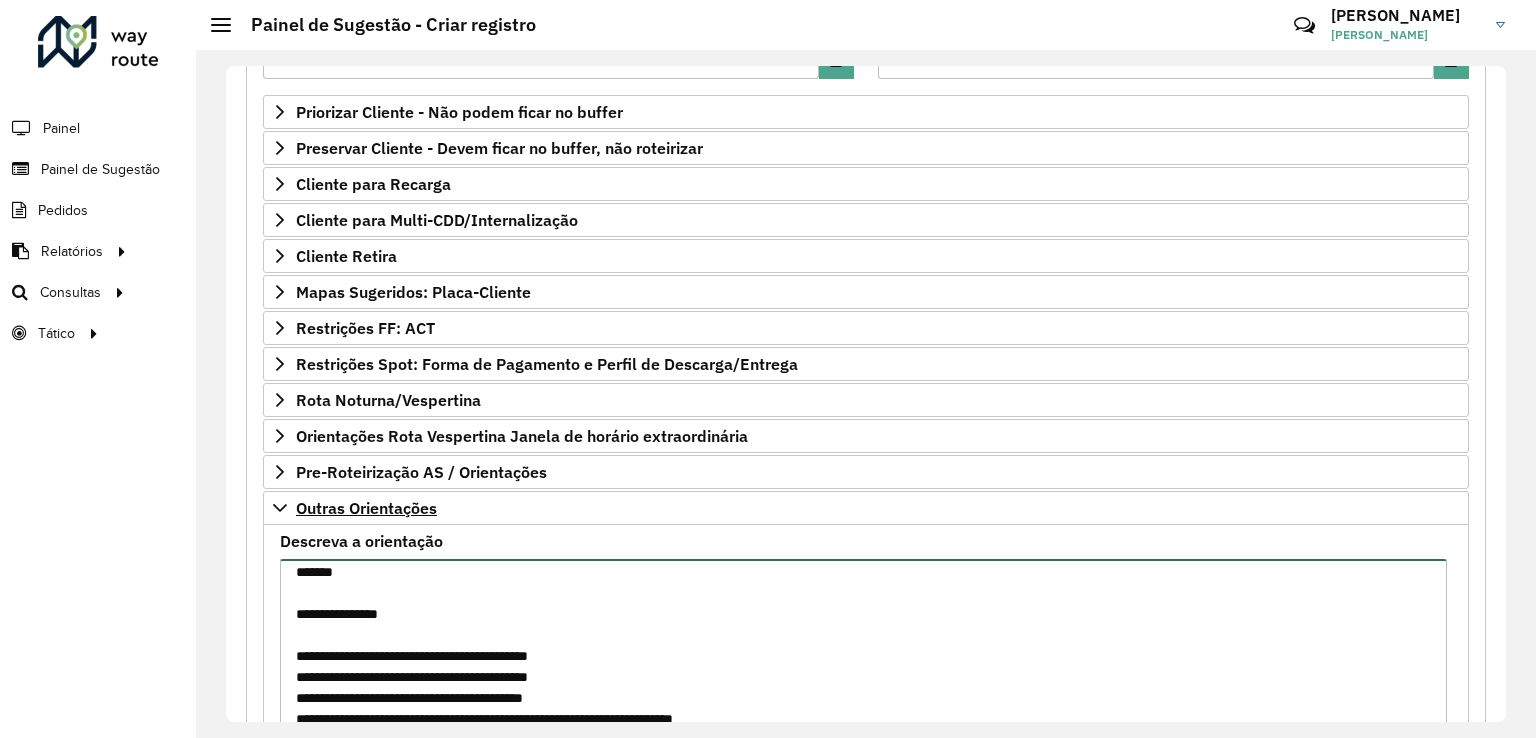 type on "**********" 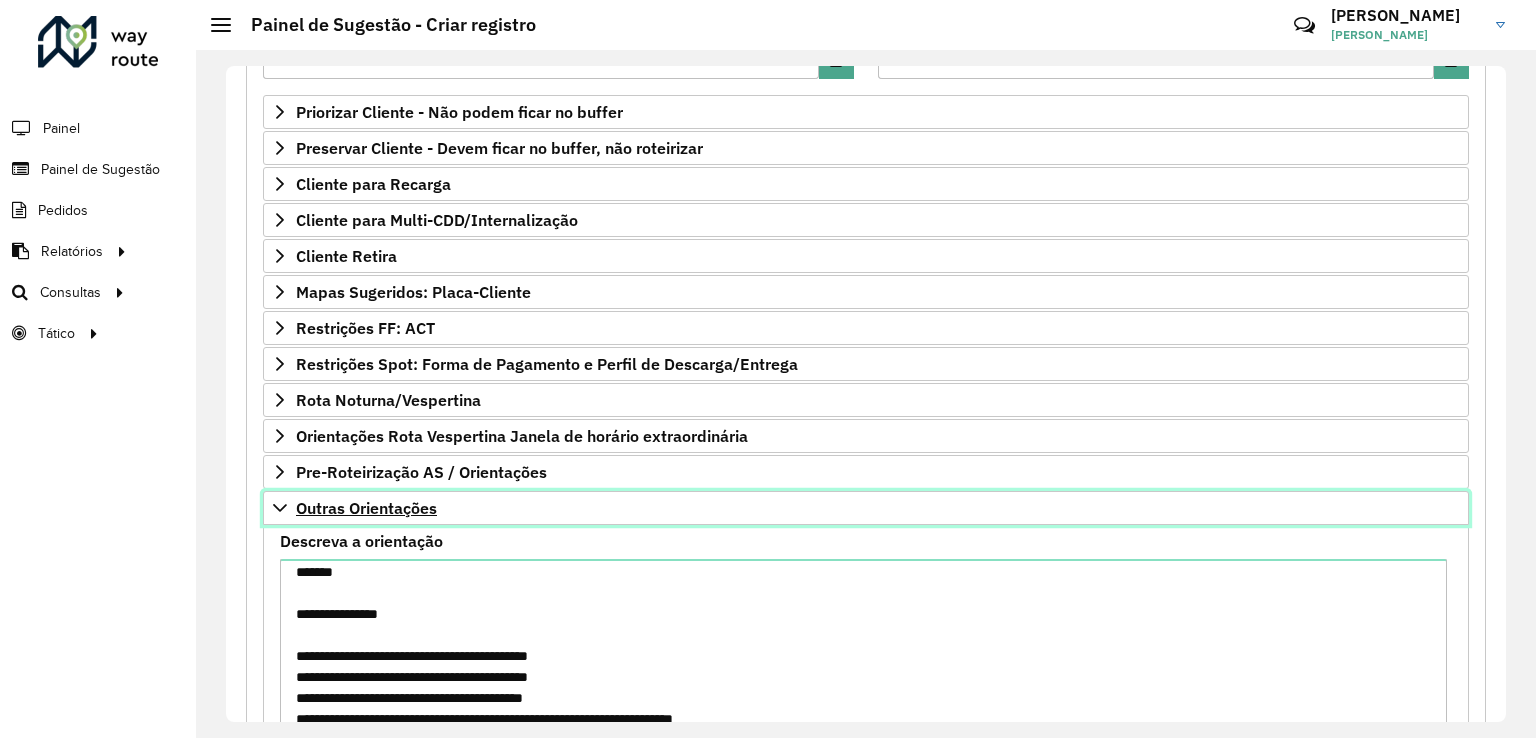 click on "Outras Orientações" at bounding box center [366, 508] 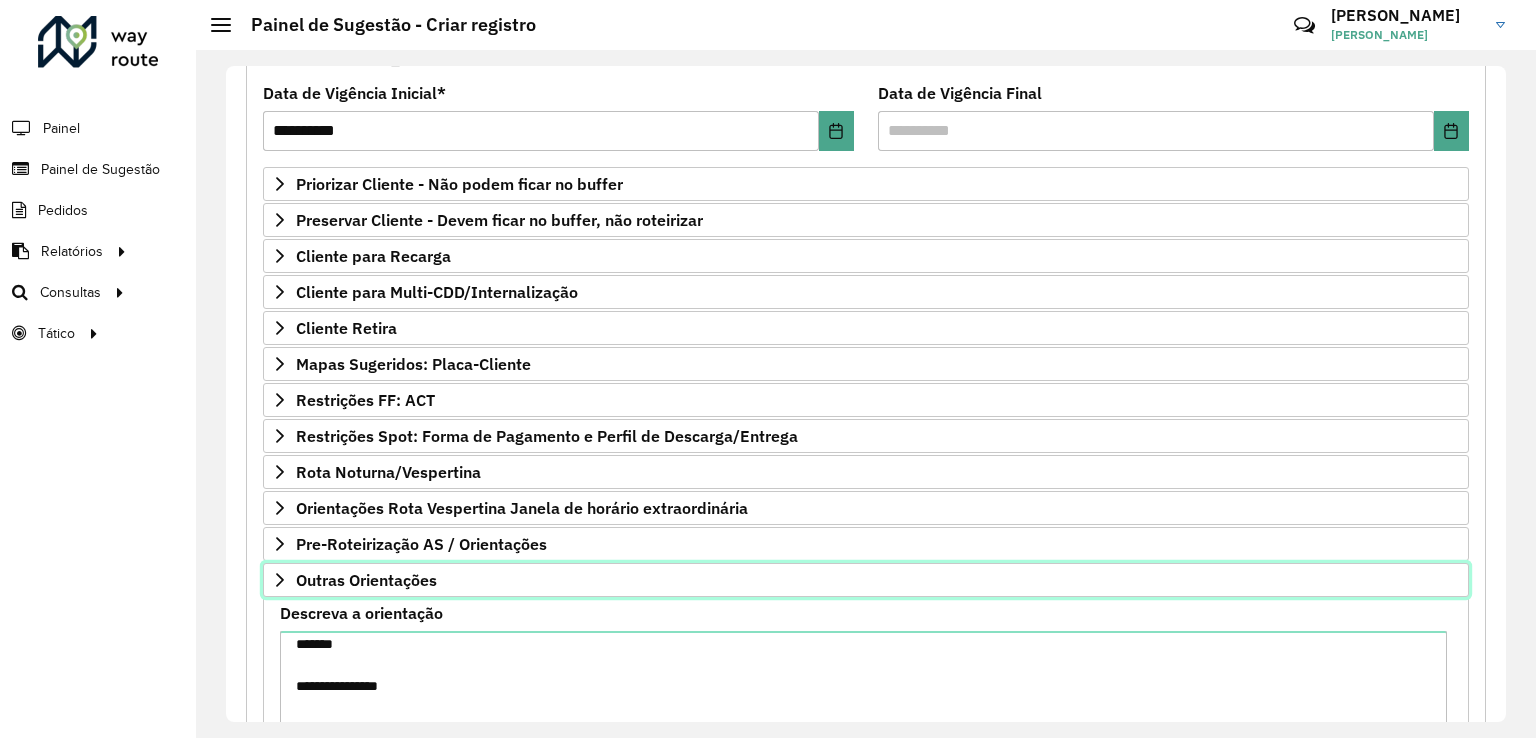 scroll, scrollTop: 252, scrollLeft: 0, axis: vertical 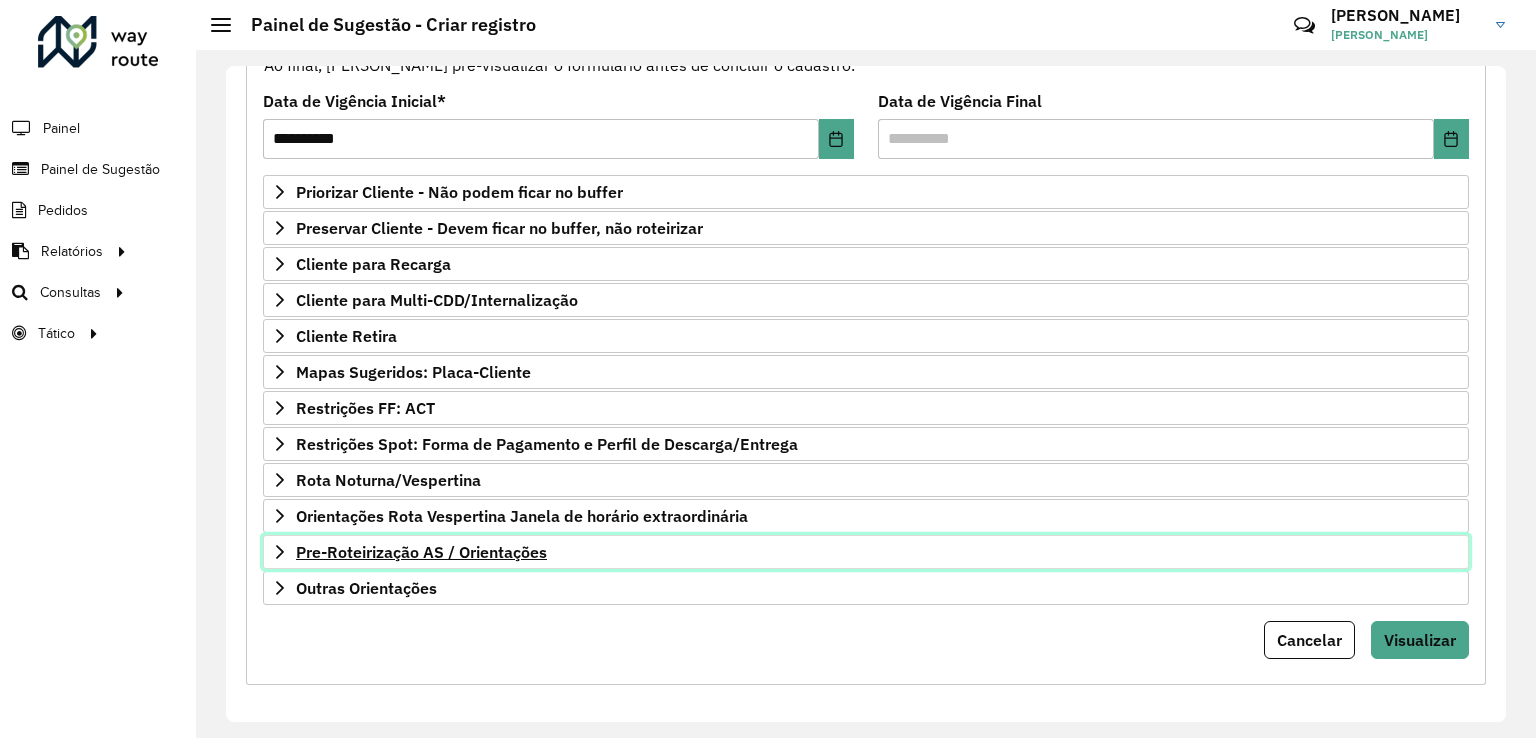 drag, startPoint x: 475, startPoint y: 537, endPoint x: 500, endPoint y: 537, distance: 25 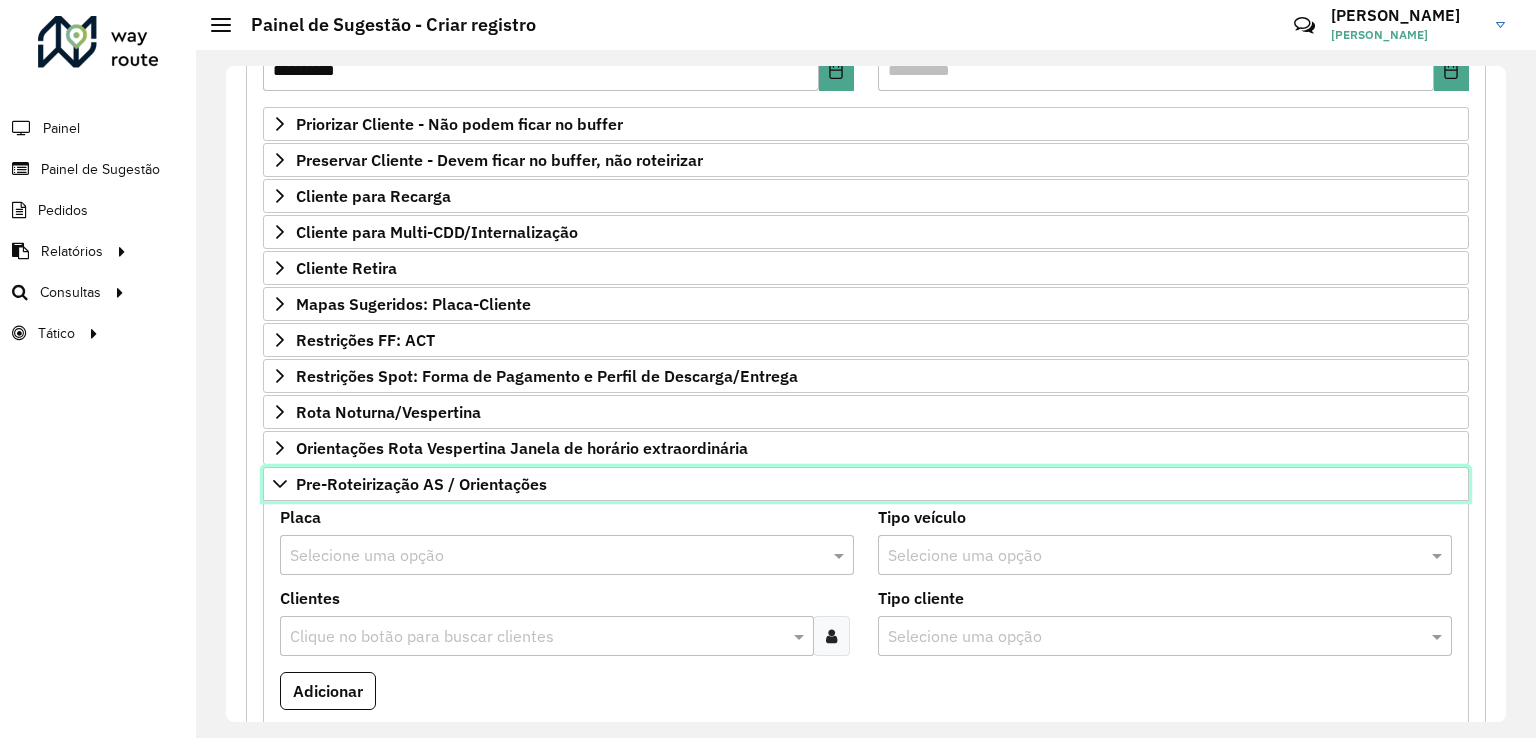 scroll, scrollTop: 352, scrollLeft: 0, axis: vertical 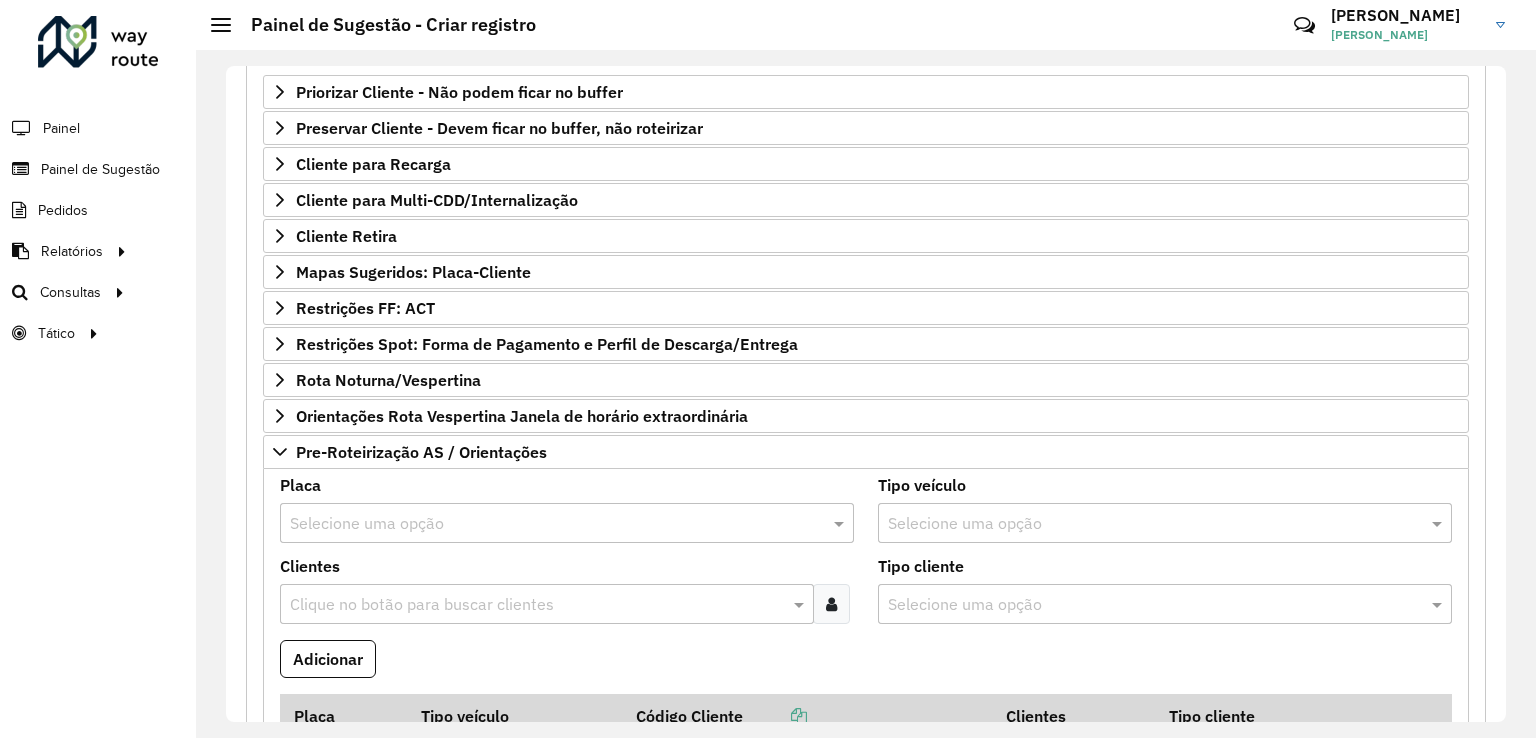 click on "Placa  Selecione uma opção" at bounding box center (567, 510) 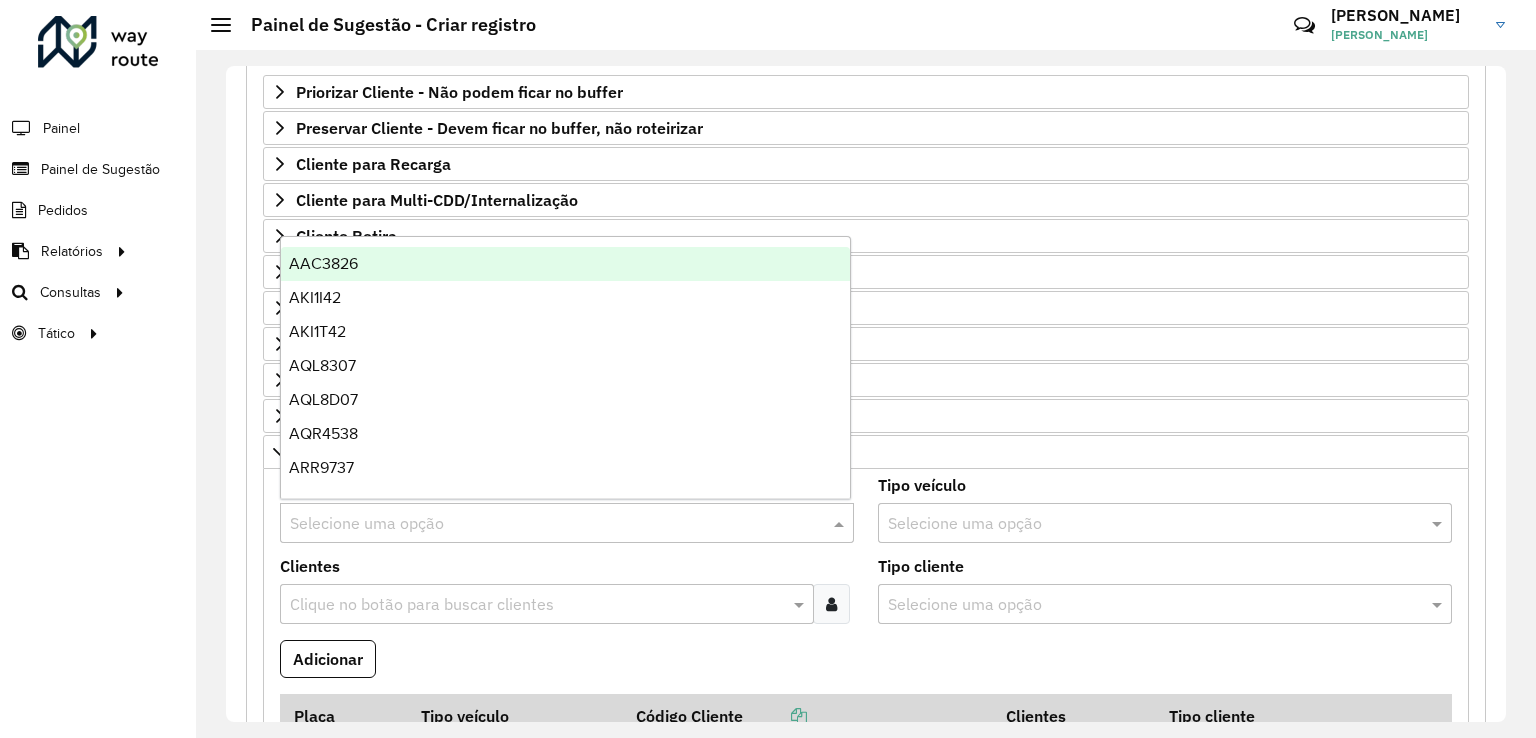 click at bounding box center [547, 524] 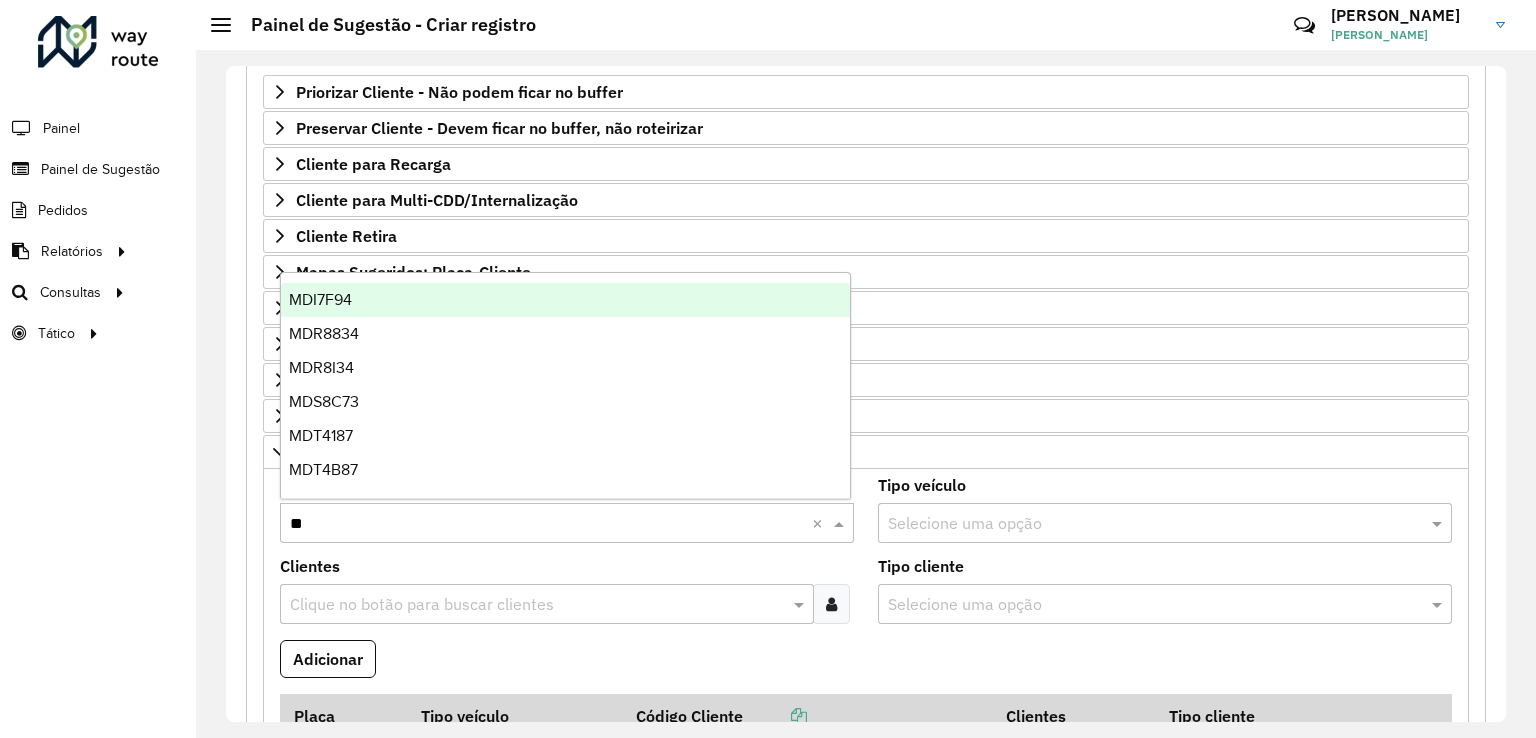type on "***" 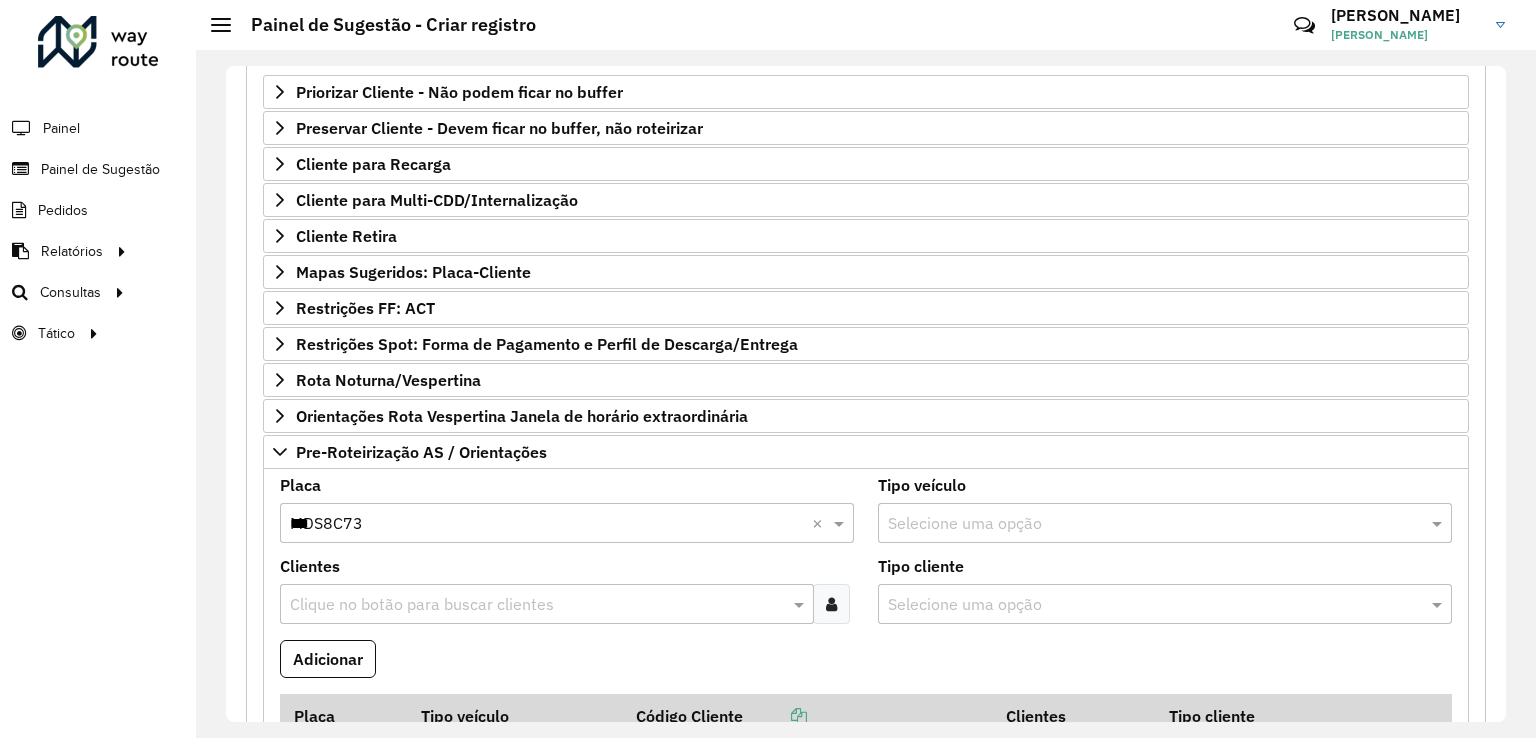 type 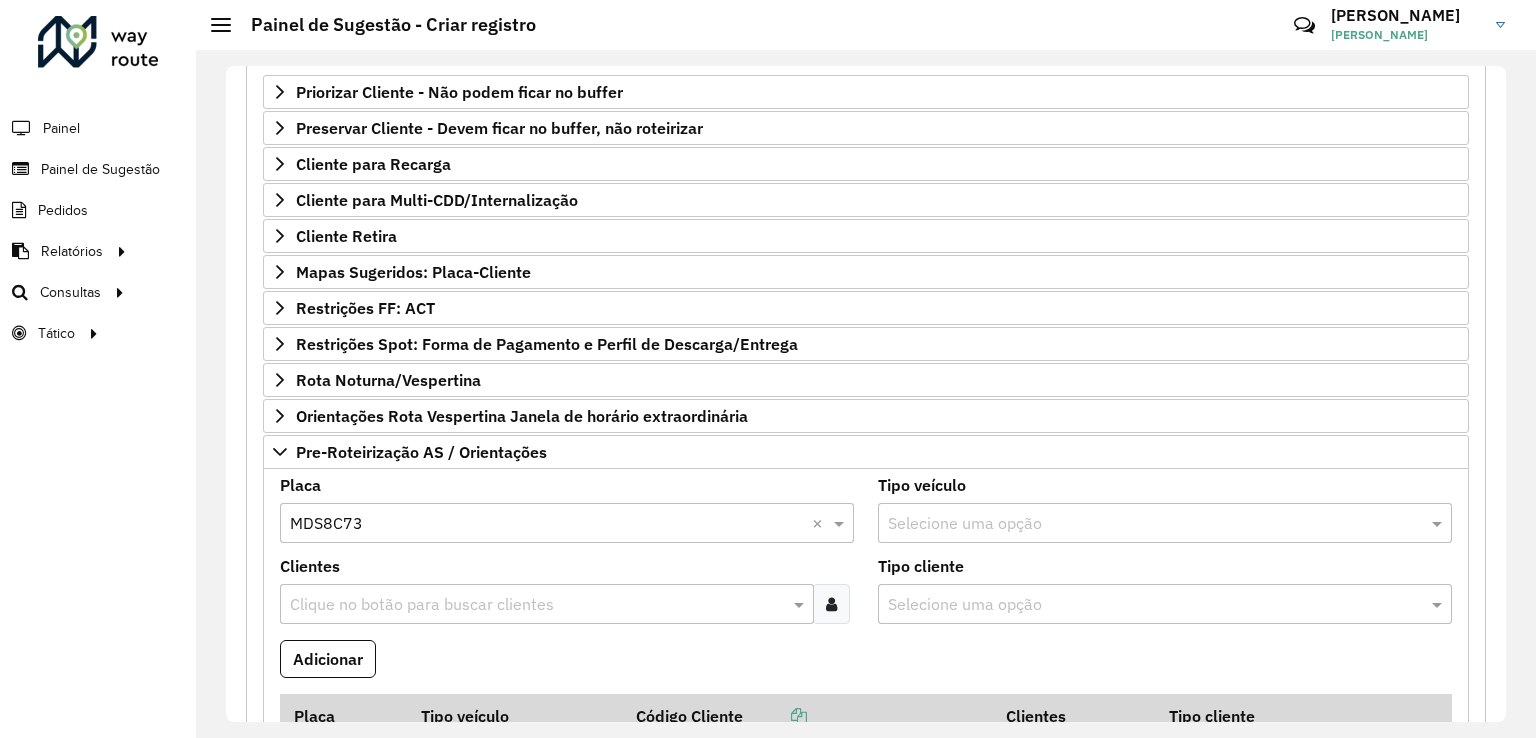 click on "Clique no botão para buscar clientes" at bounding box center [547, 604] 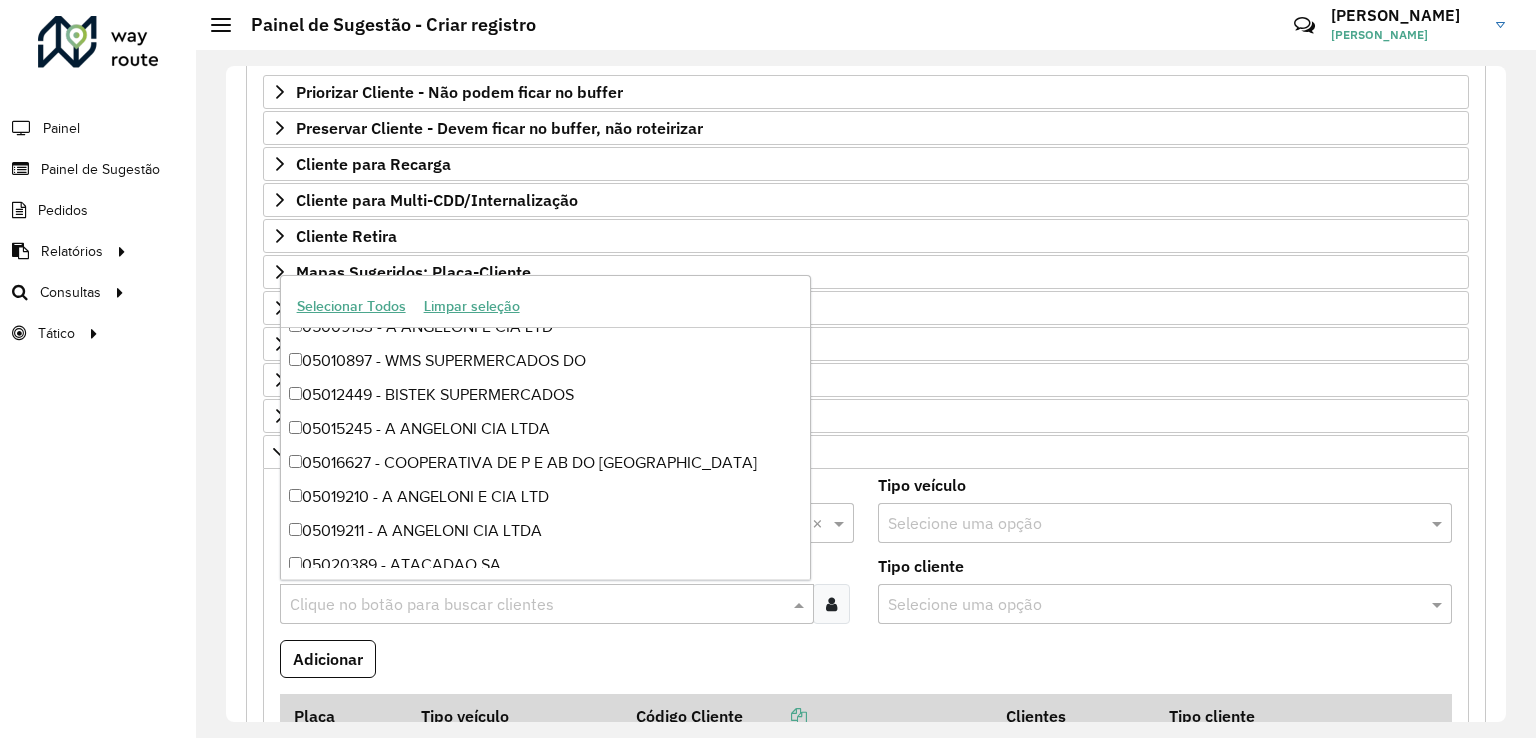 scroll, scrollTop: 100, scrollLeft: 0, axis: vertical 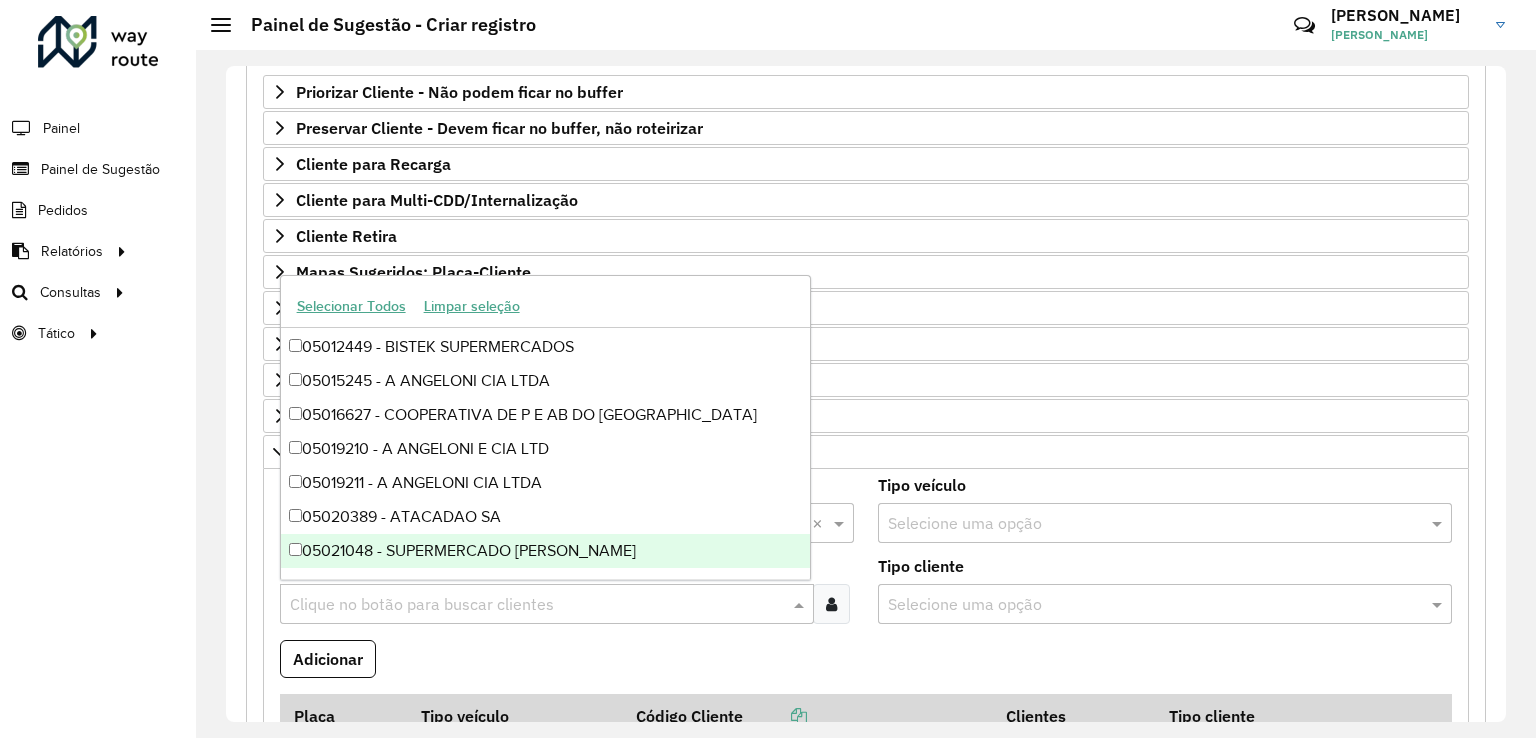 click at bounding box center [537, 605] 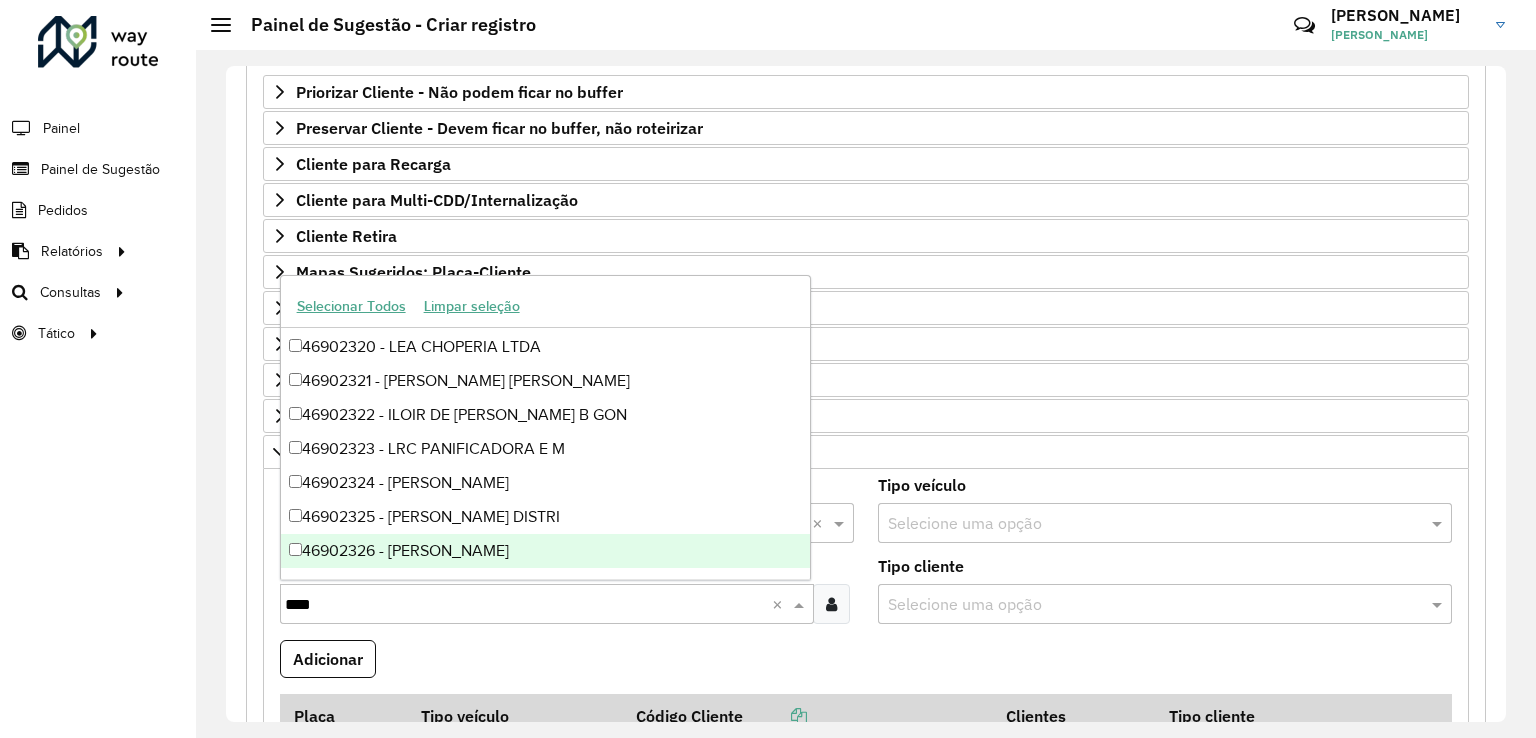 type on "*****" 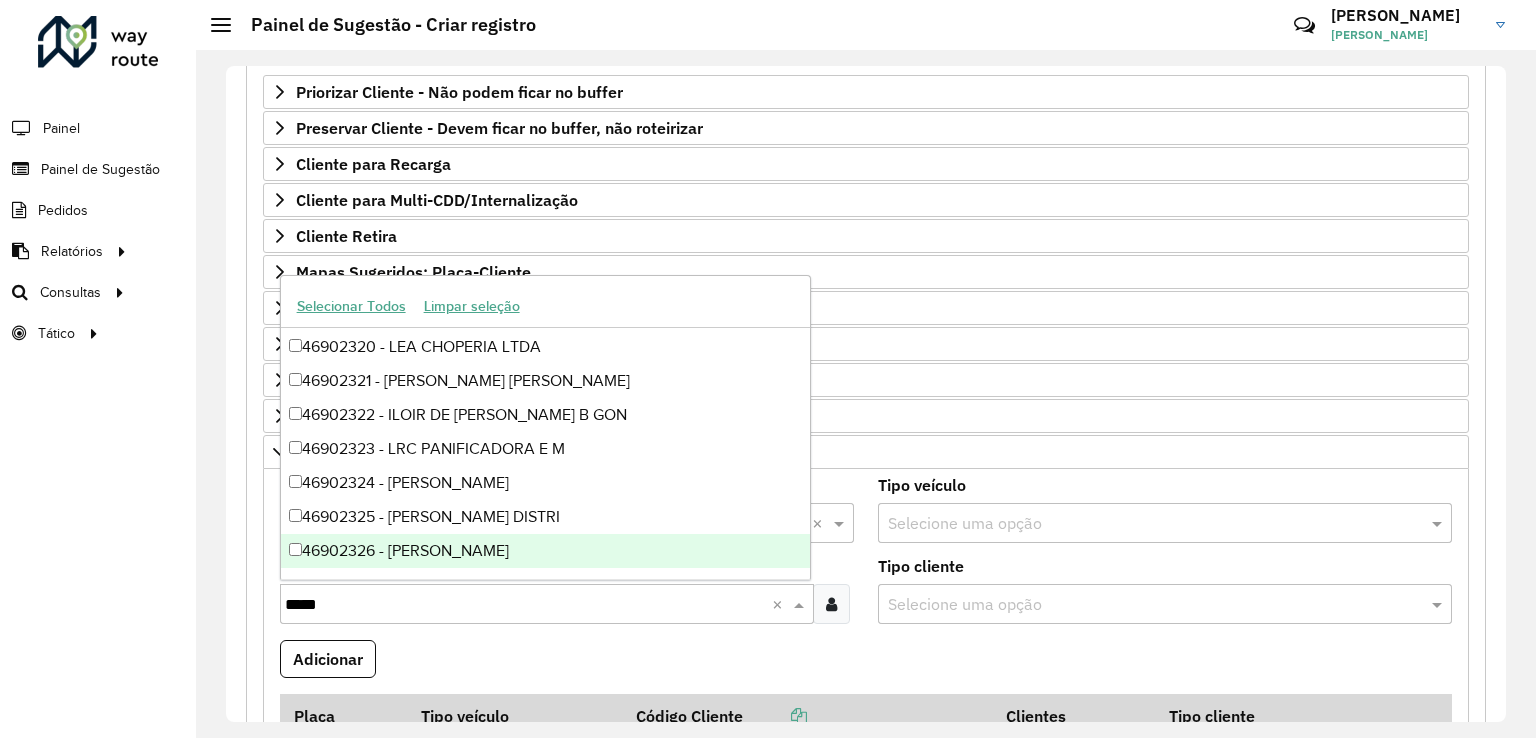scroll, scrollTop: 0, scrollLeft: 0, axis: both 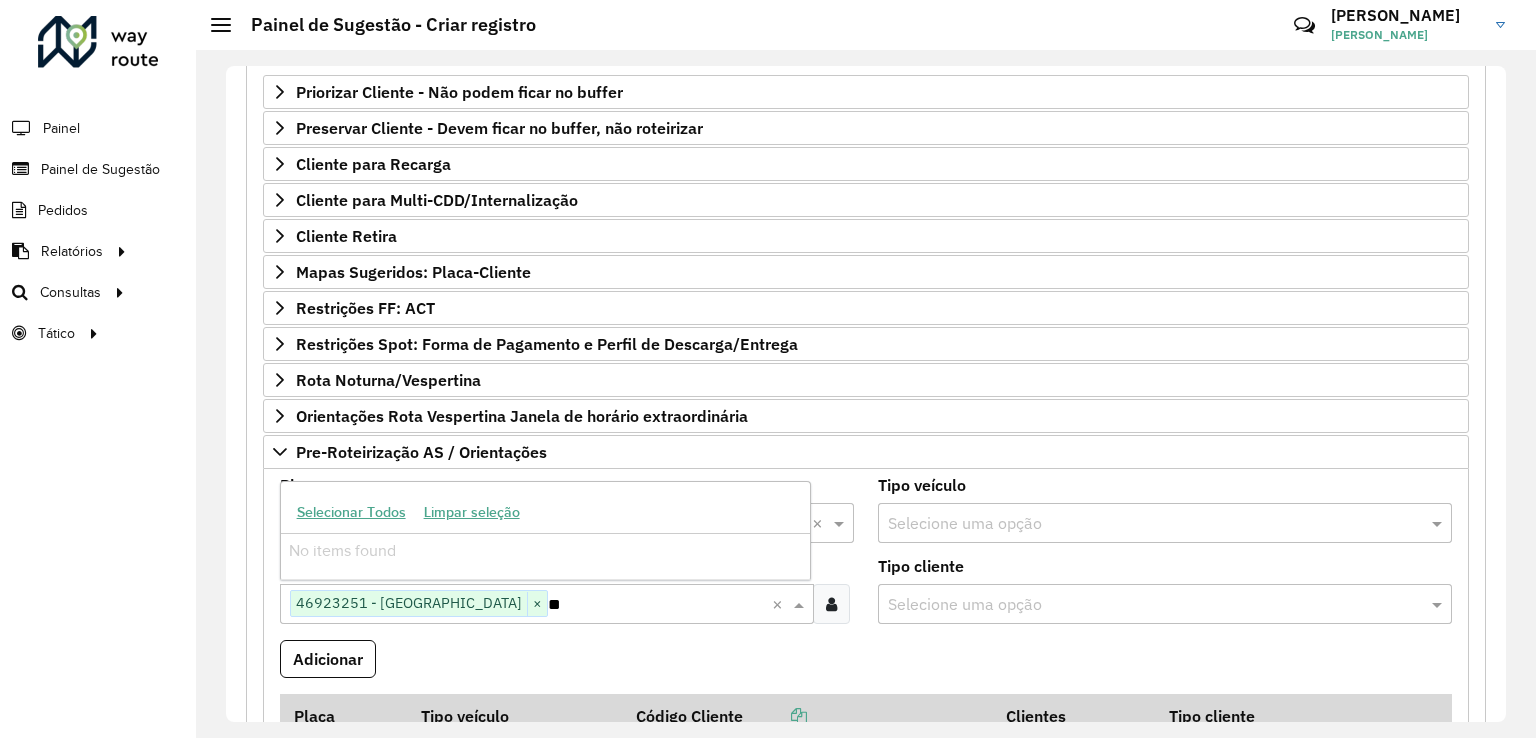 type on "*" 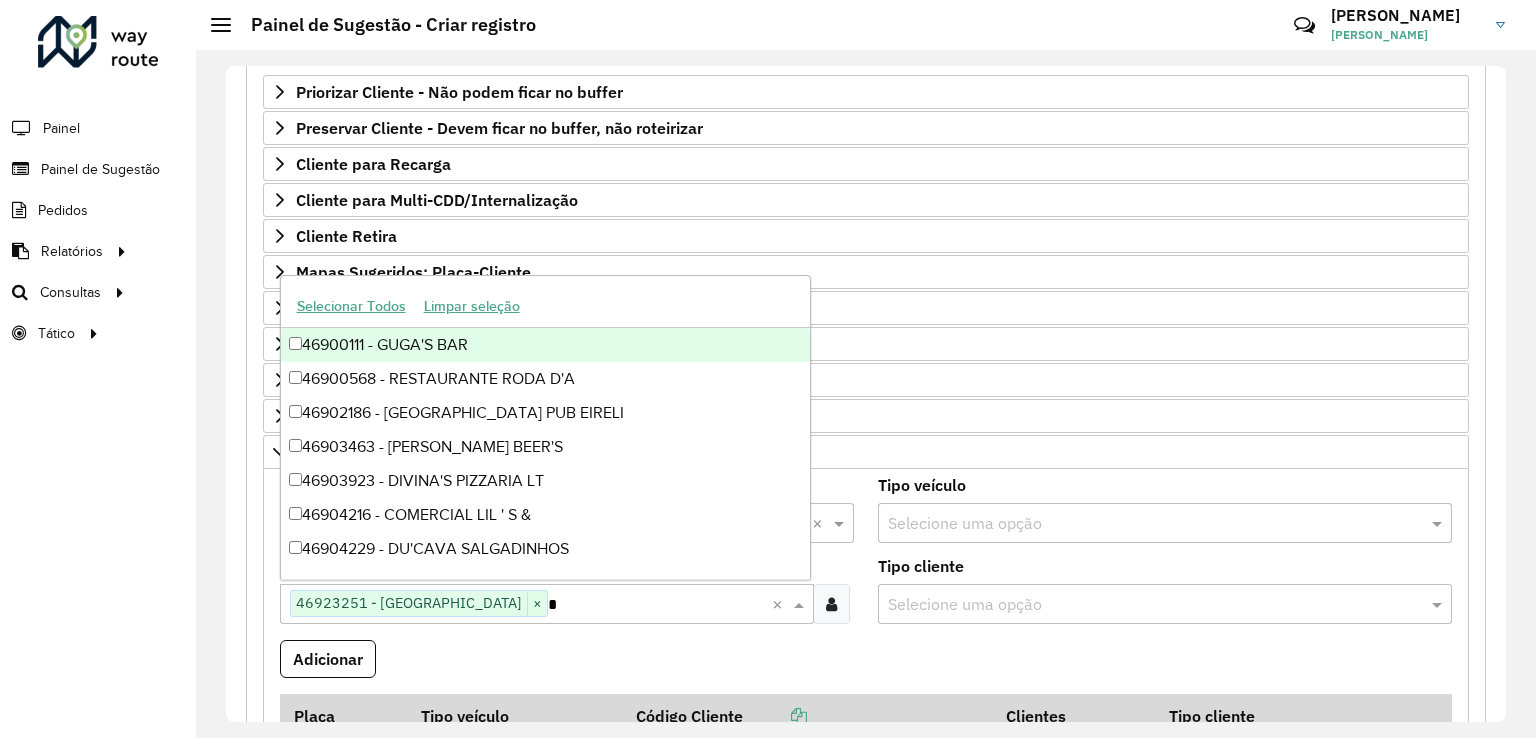 type 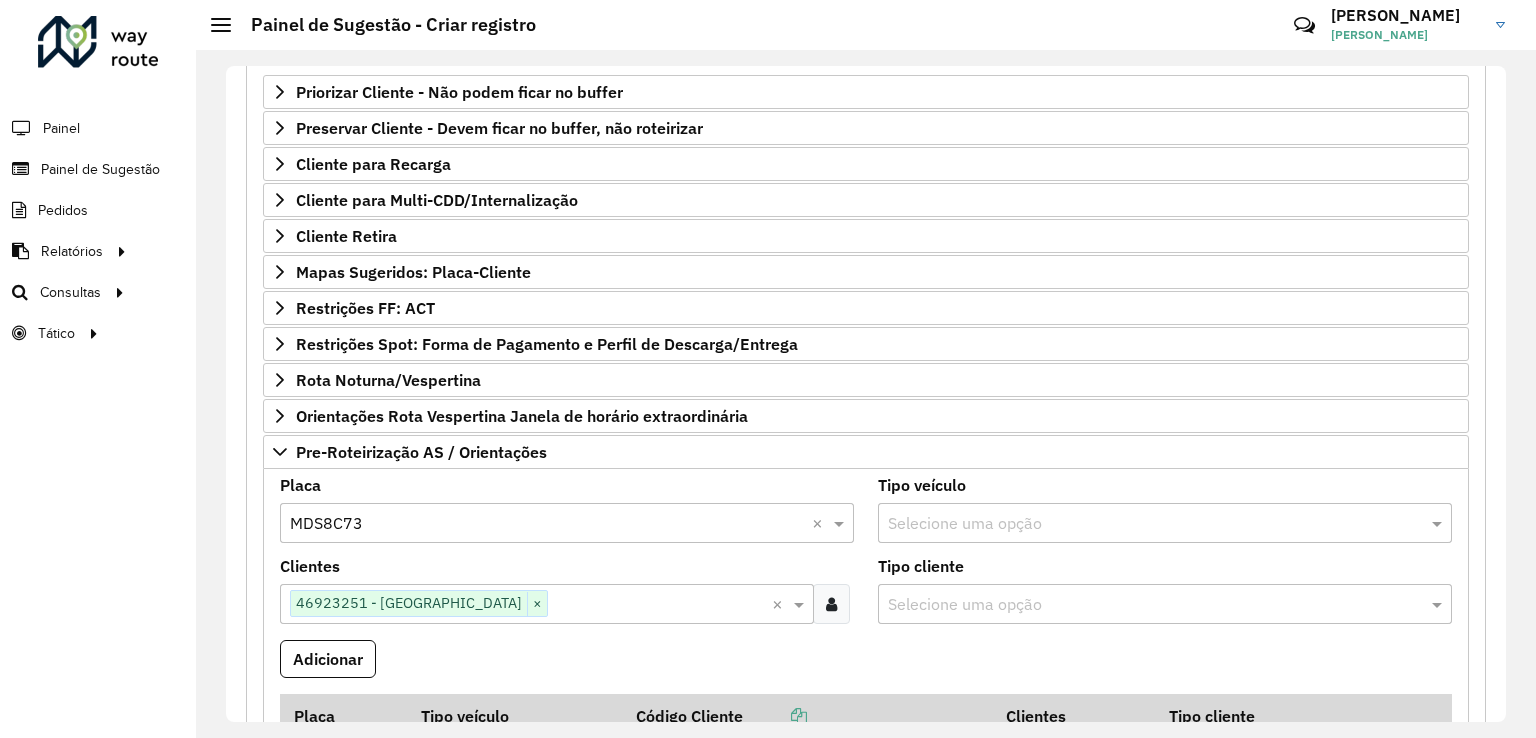 type 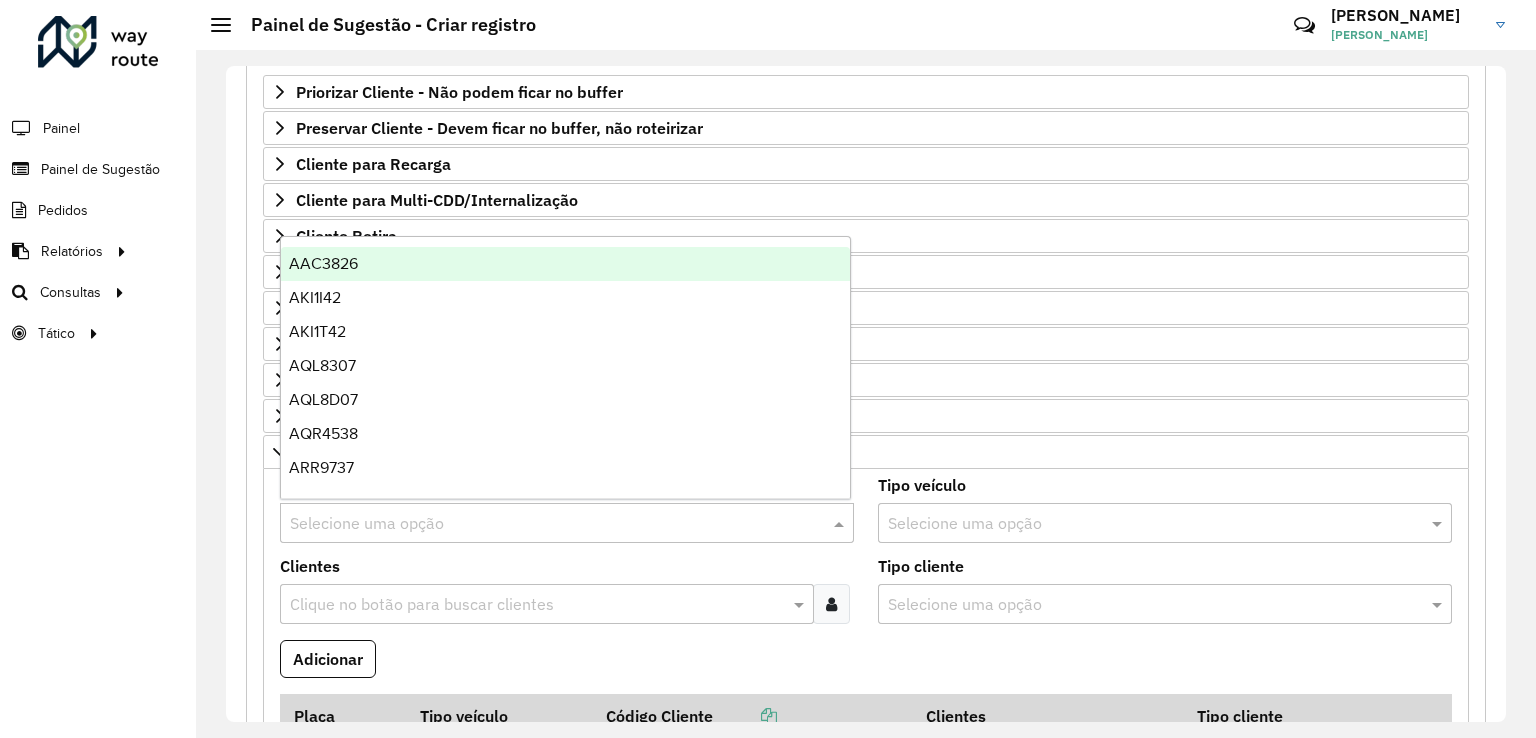 click at bounding box center (547, 524) 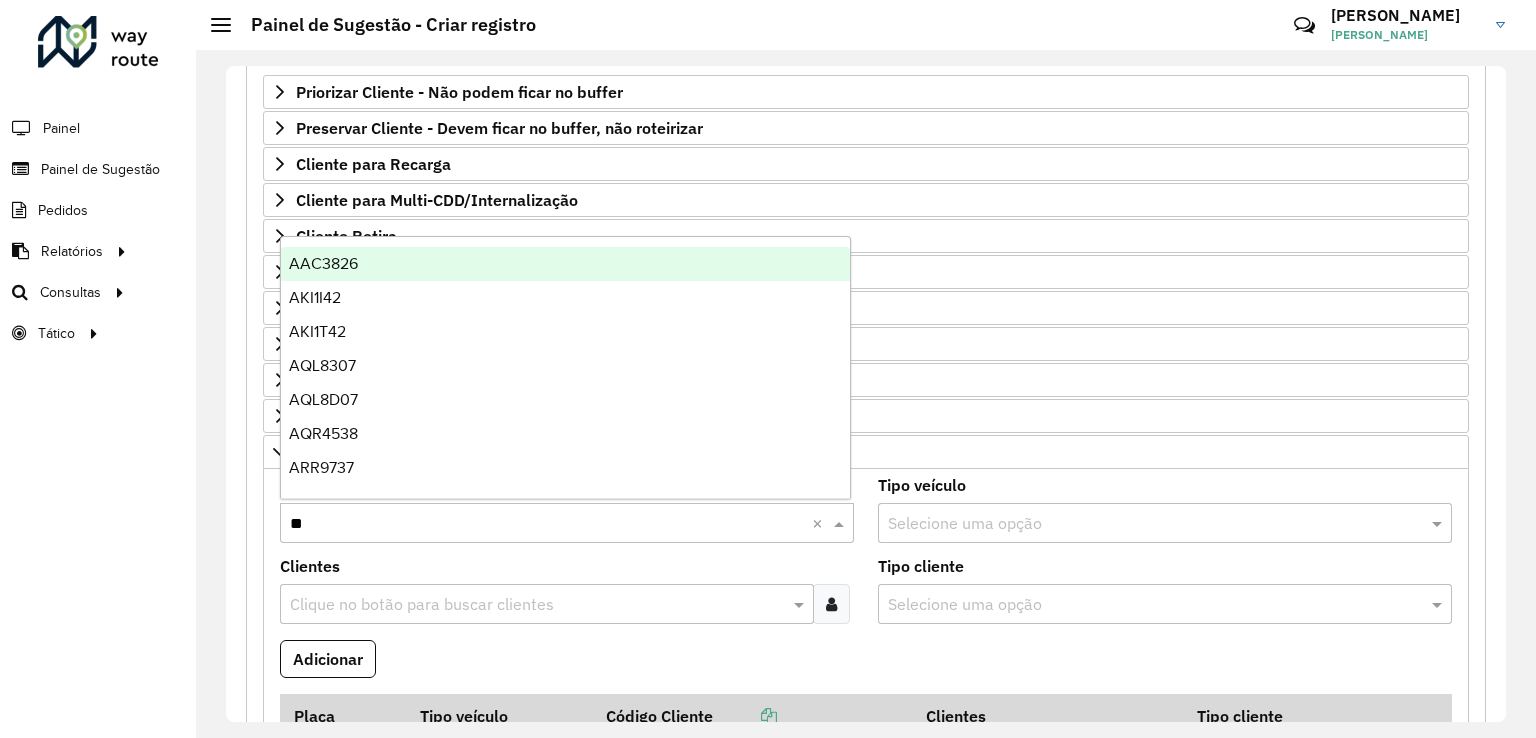 type on "***" 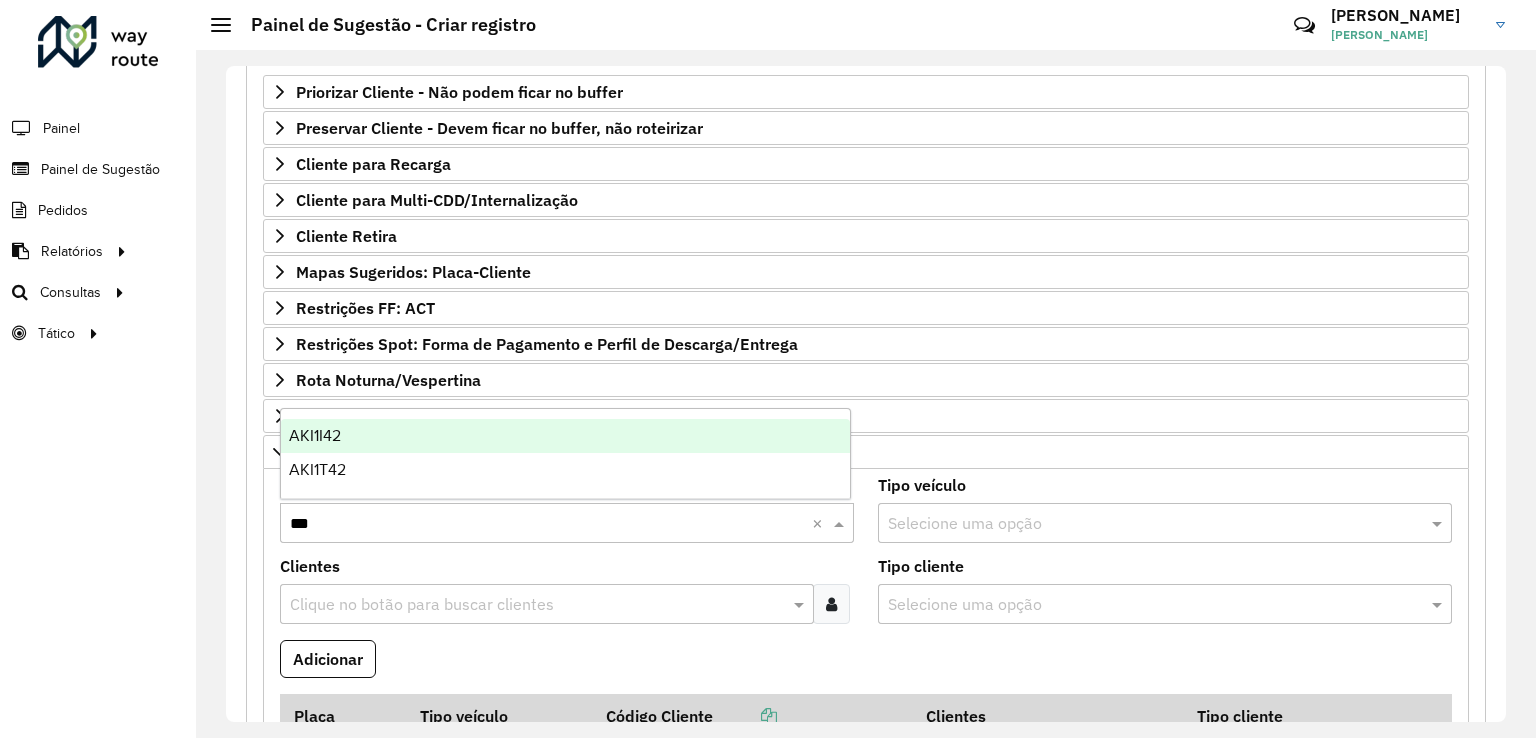 type 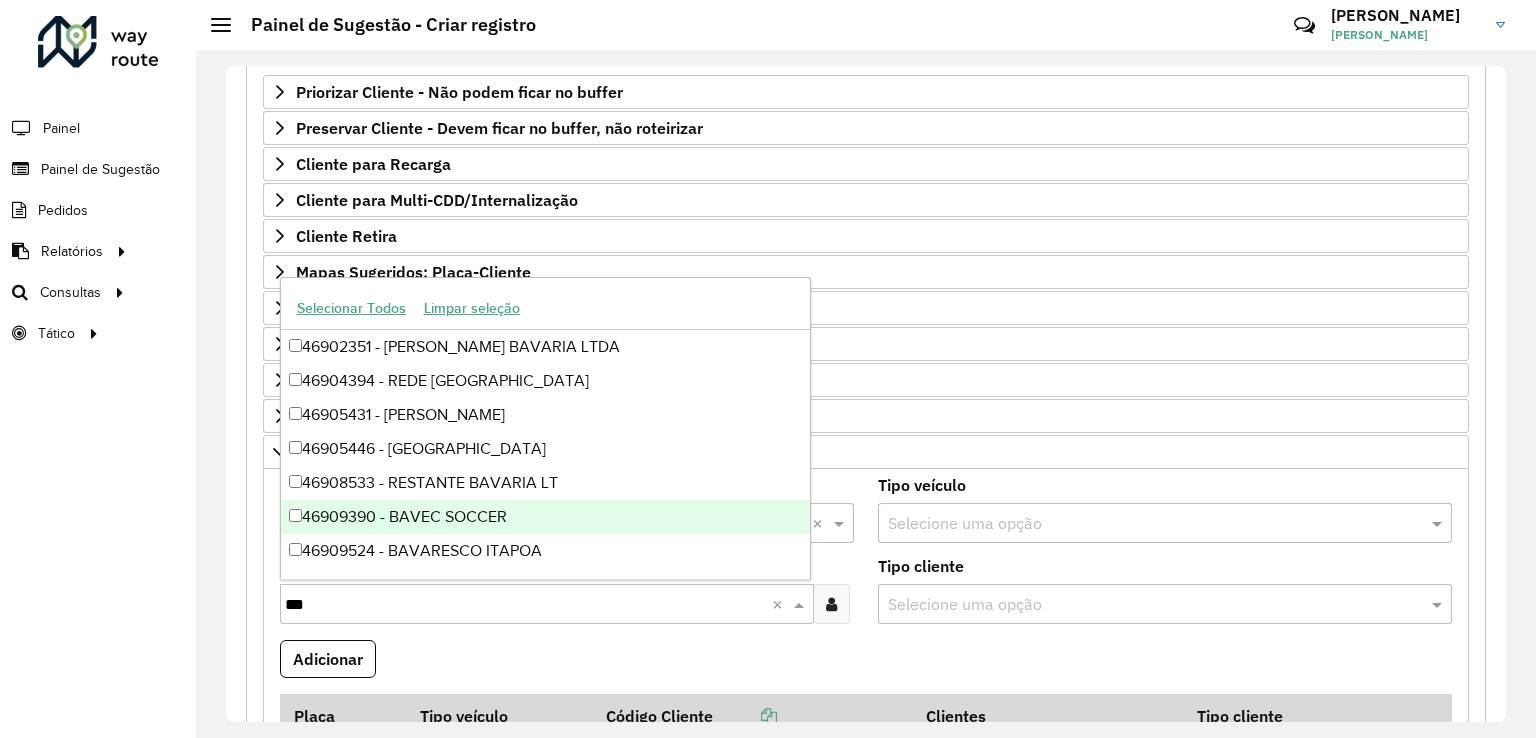 type on "****" 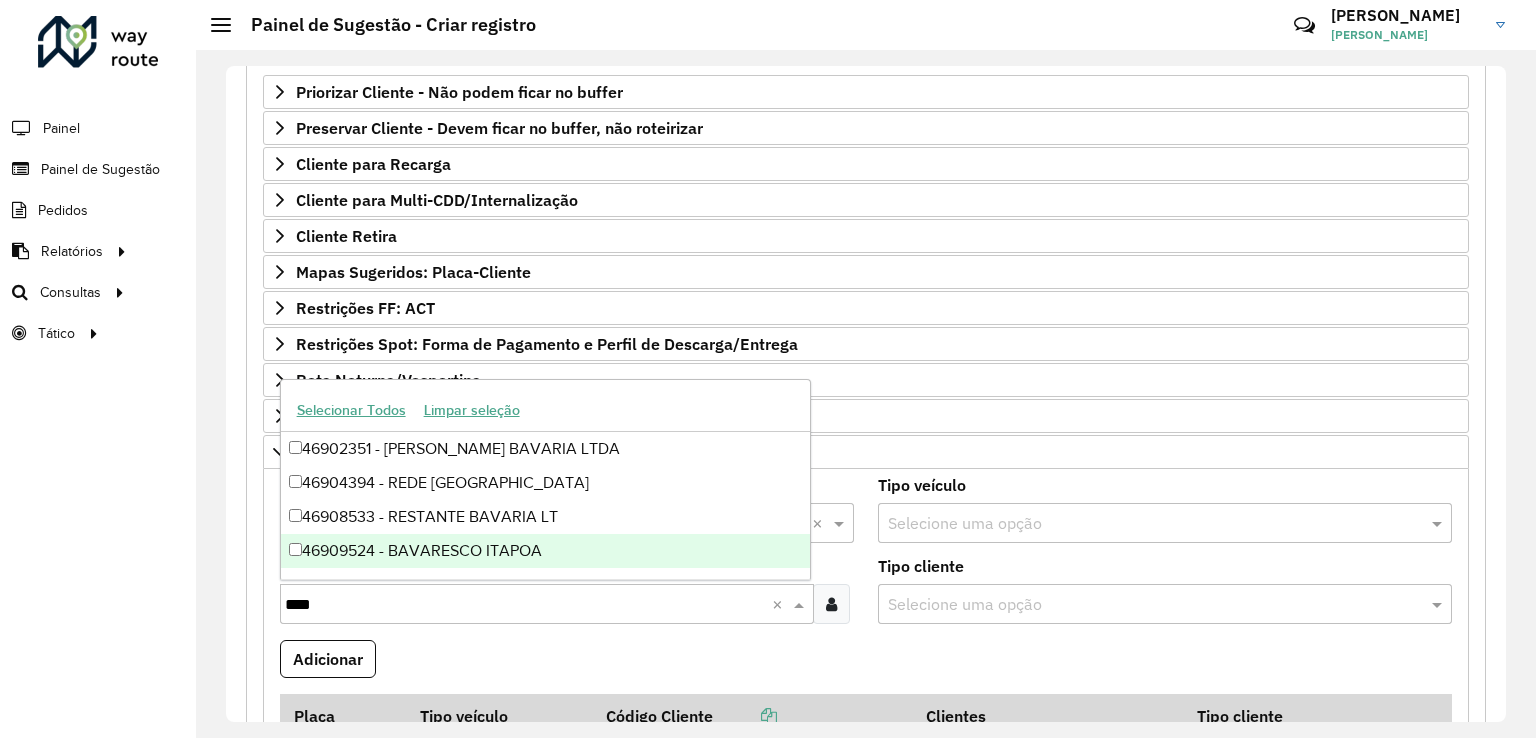 type 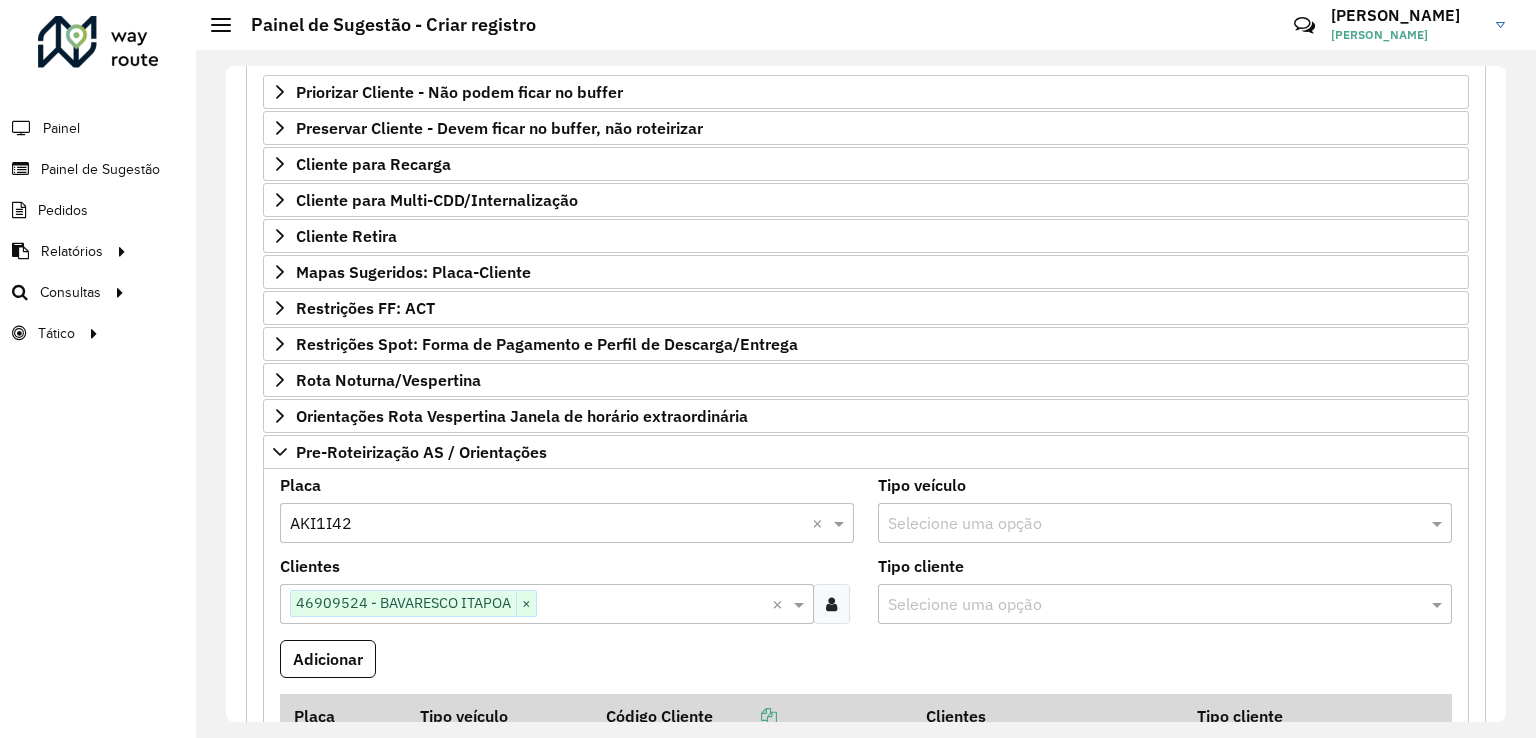 click on "Adicionar" at bounding box center [328, 659] 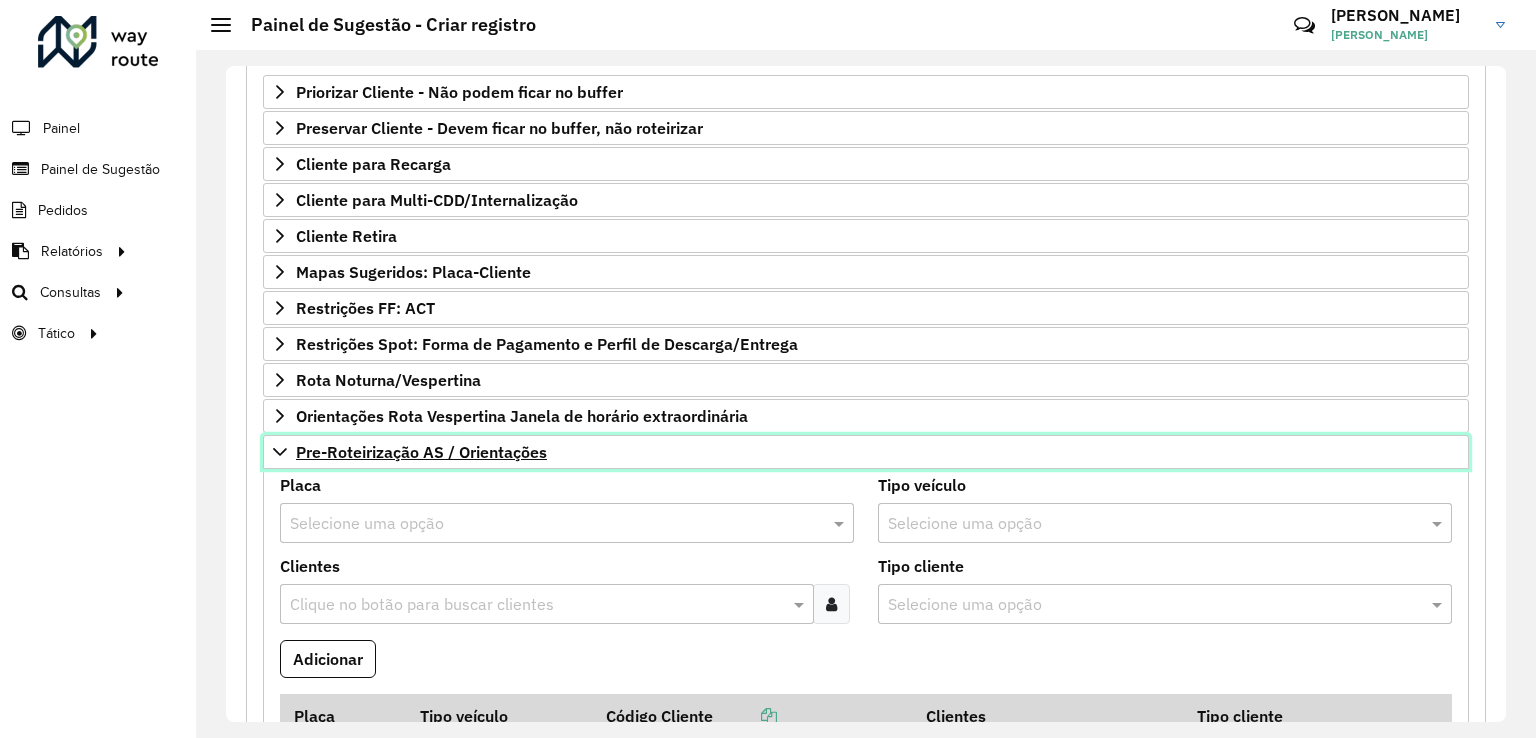 click on "Pre-Roteirização AS / Orientações" at bounding box center (421, 452) 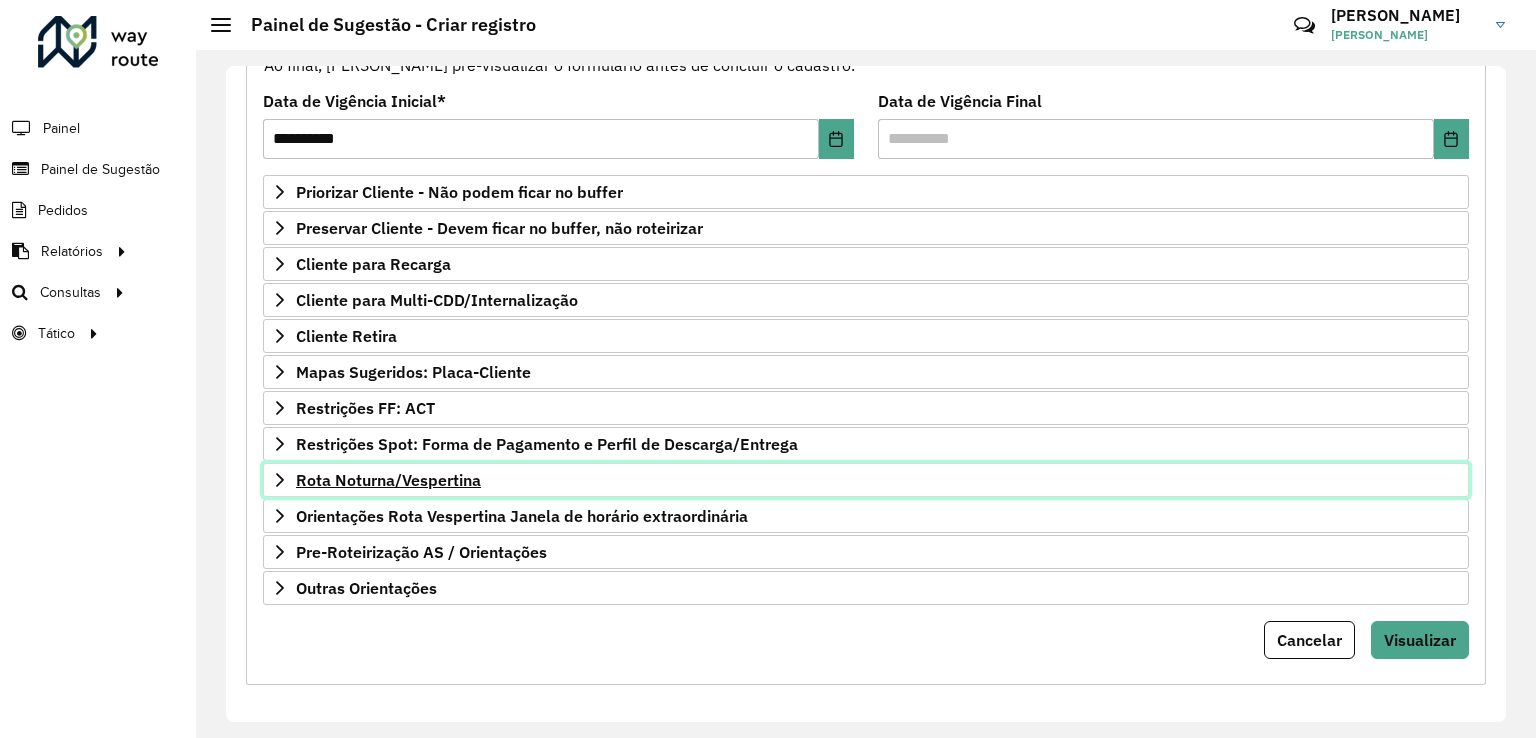 click on "Rota Noturna/Vespertina" at bounding box center (866, 480) 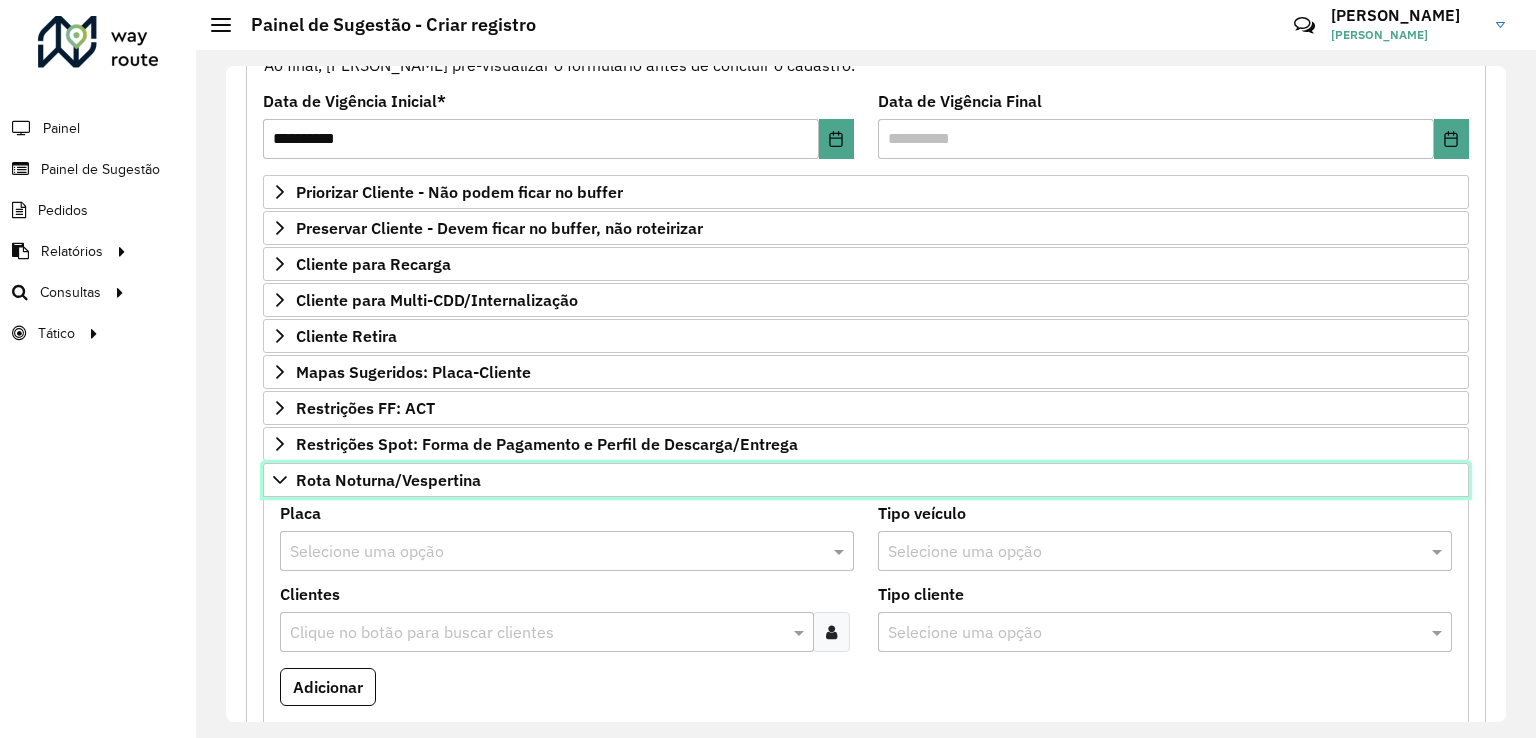 scroll, scrollTop: 352, scrollLeft: 0, axis: vertical 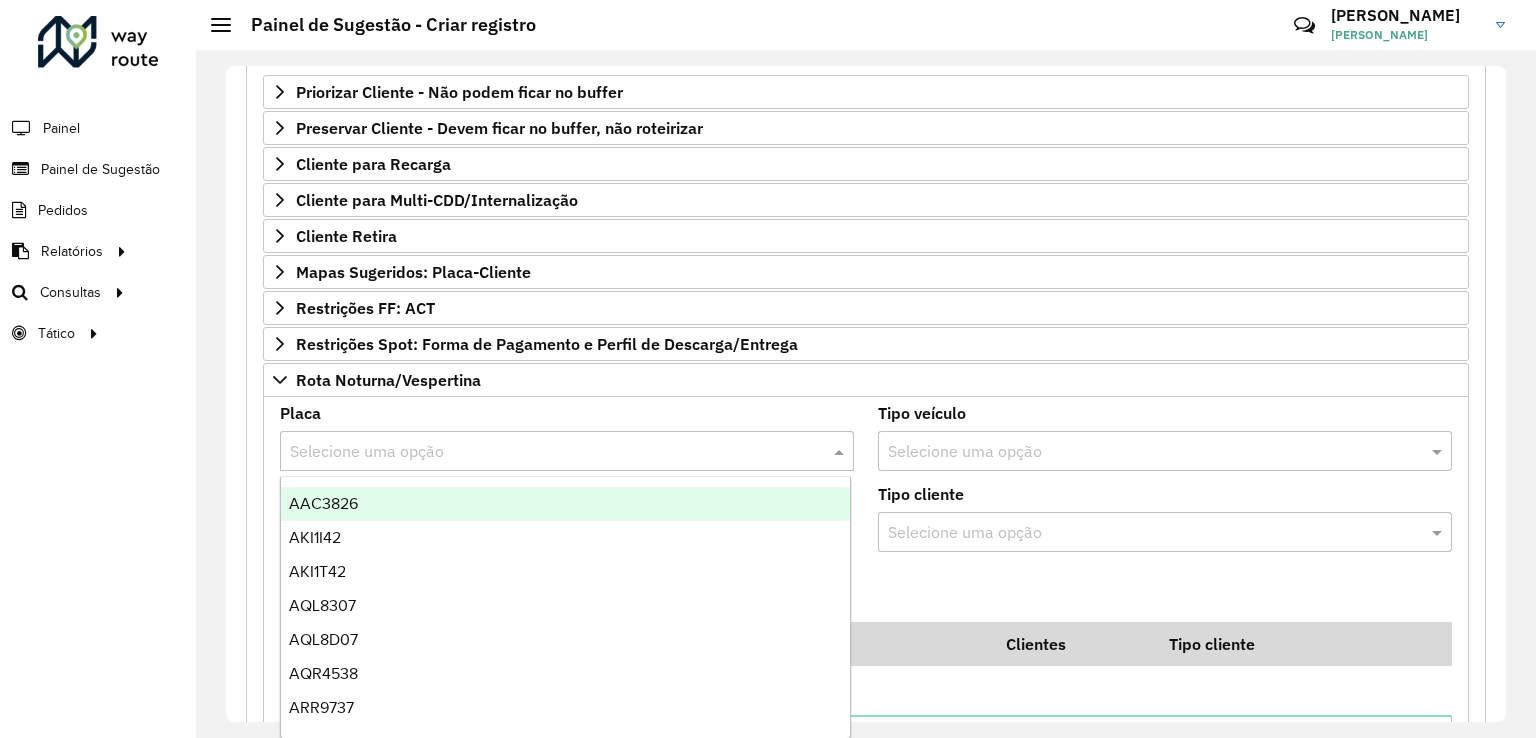 click at bounding box center [547, 452] 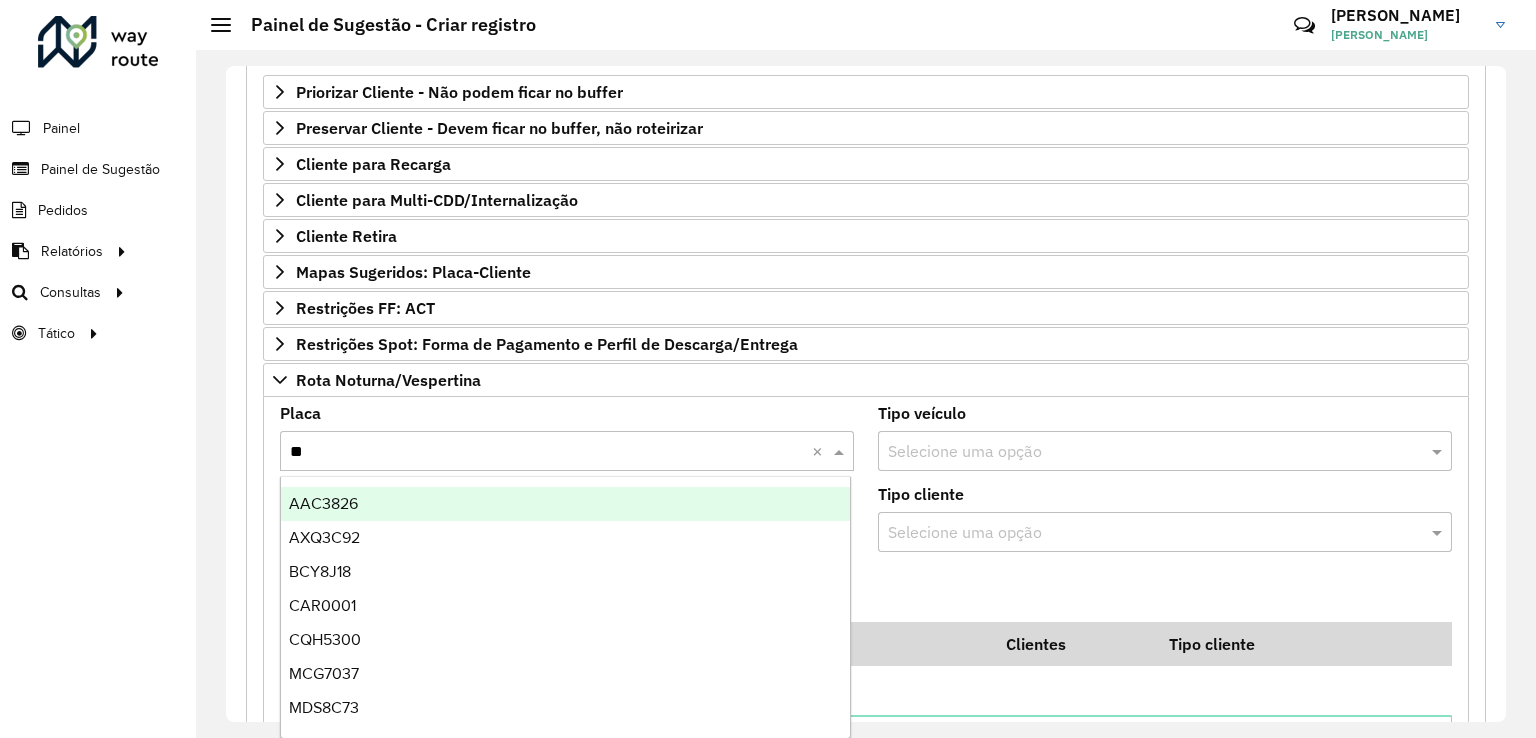 type on "***" 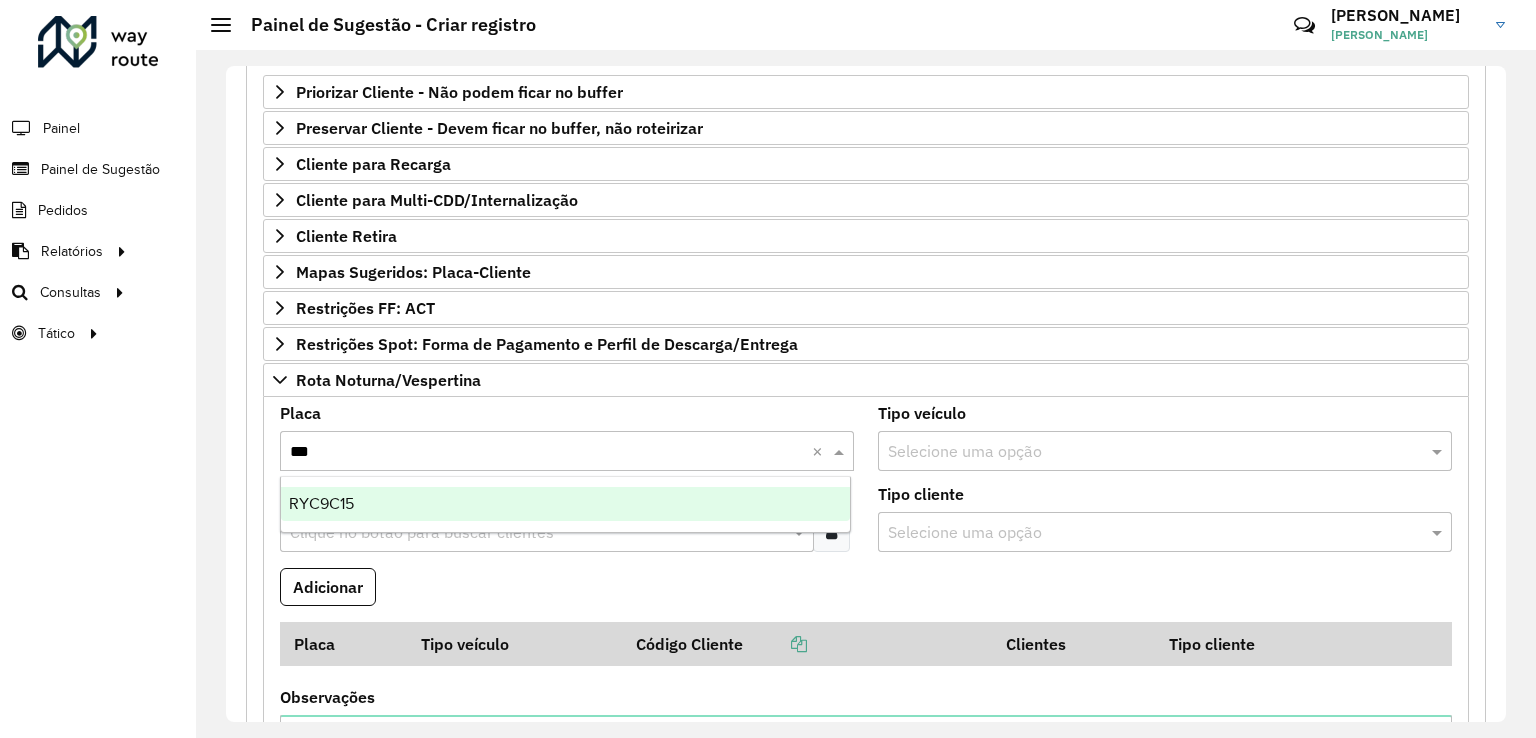 type 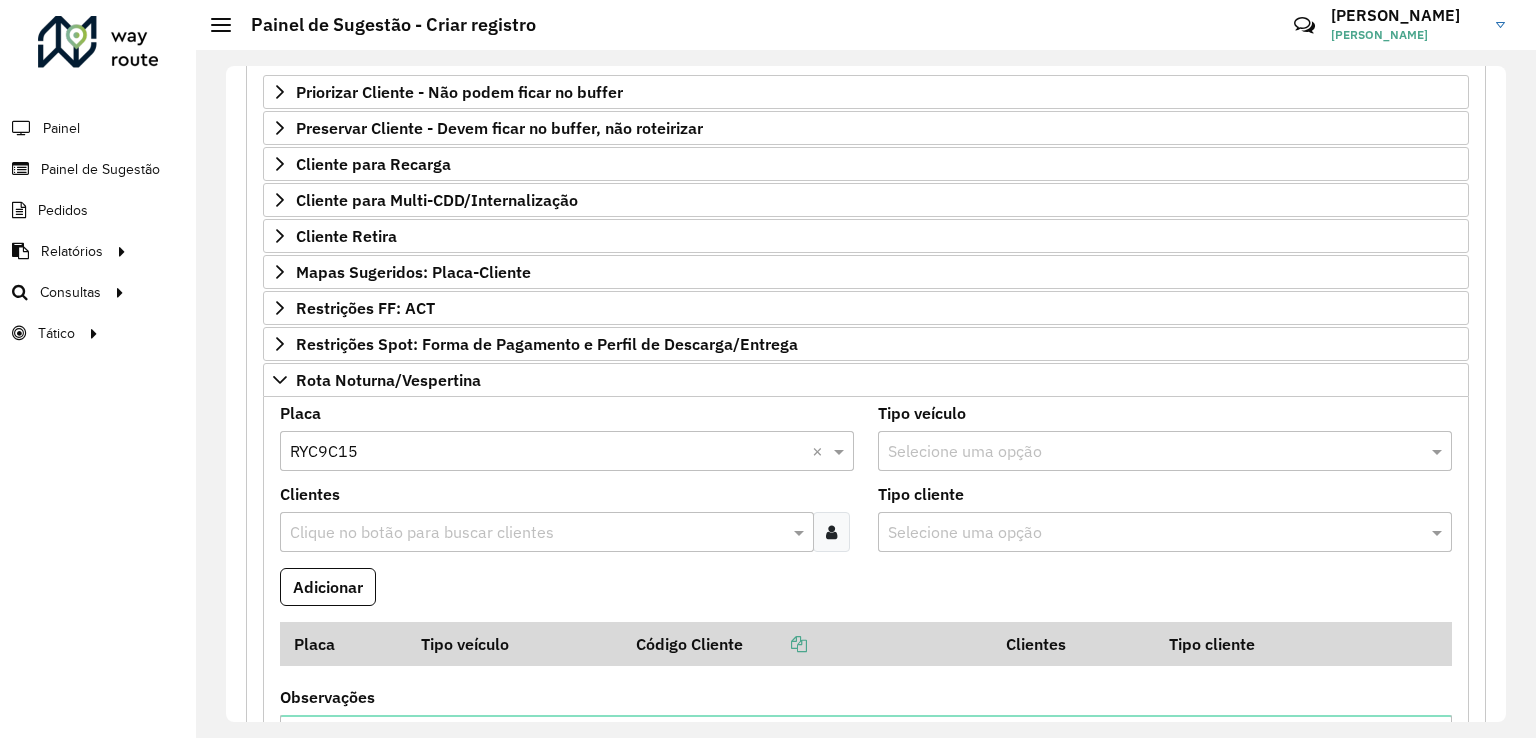 type 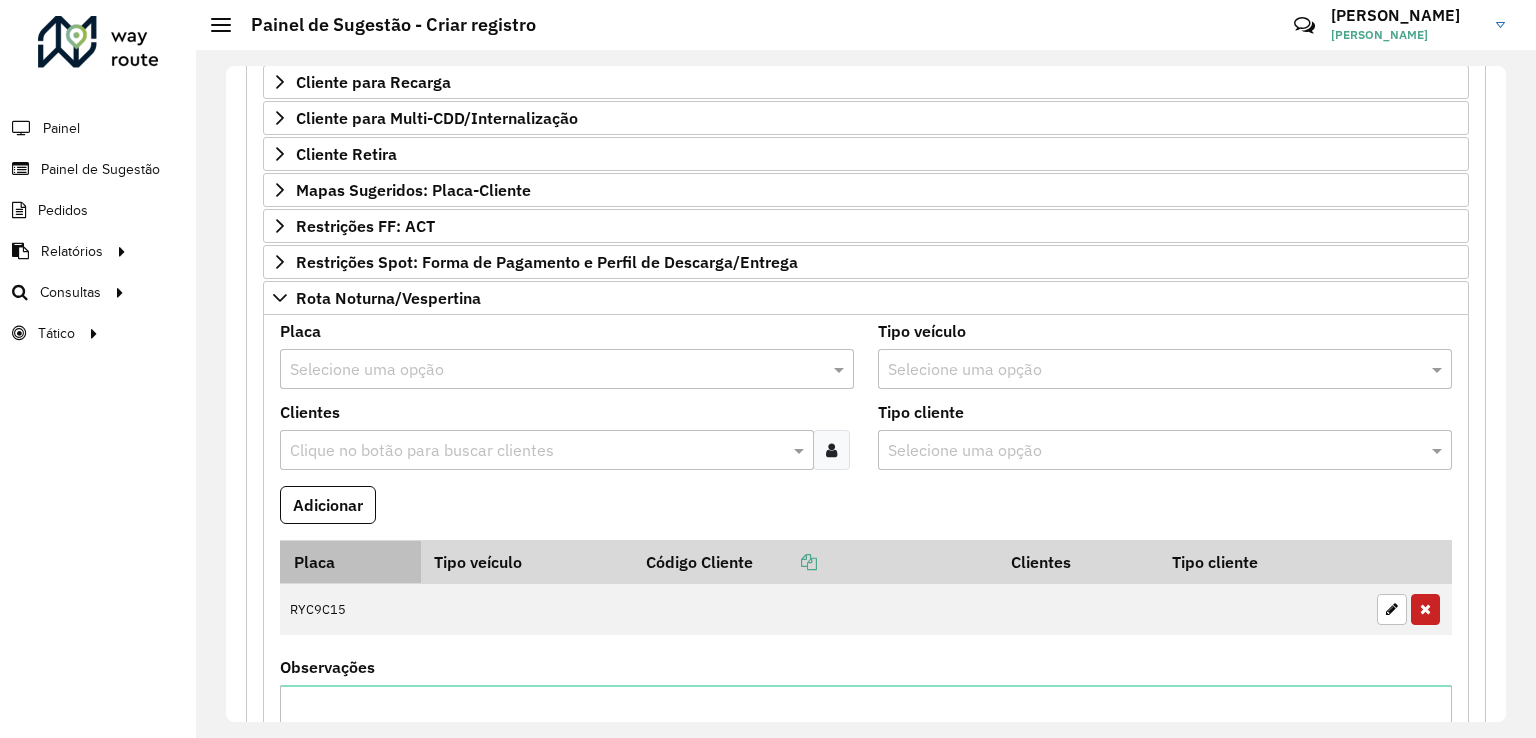 scroll, scrollTop: 552, scrollLeft: 0, axis: vertical 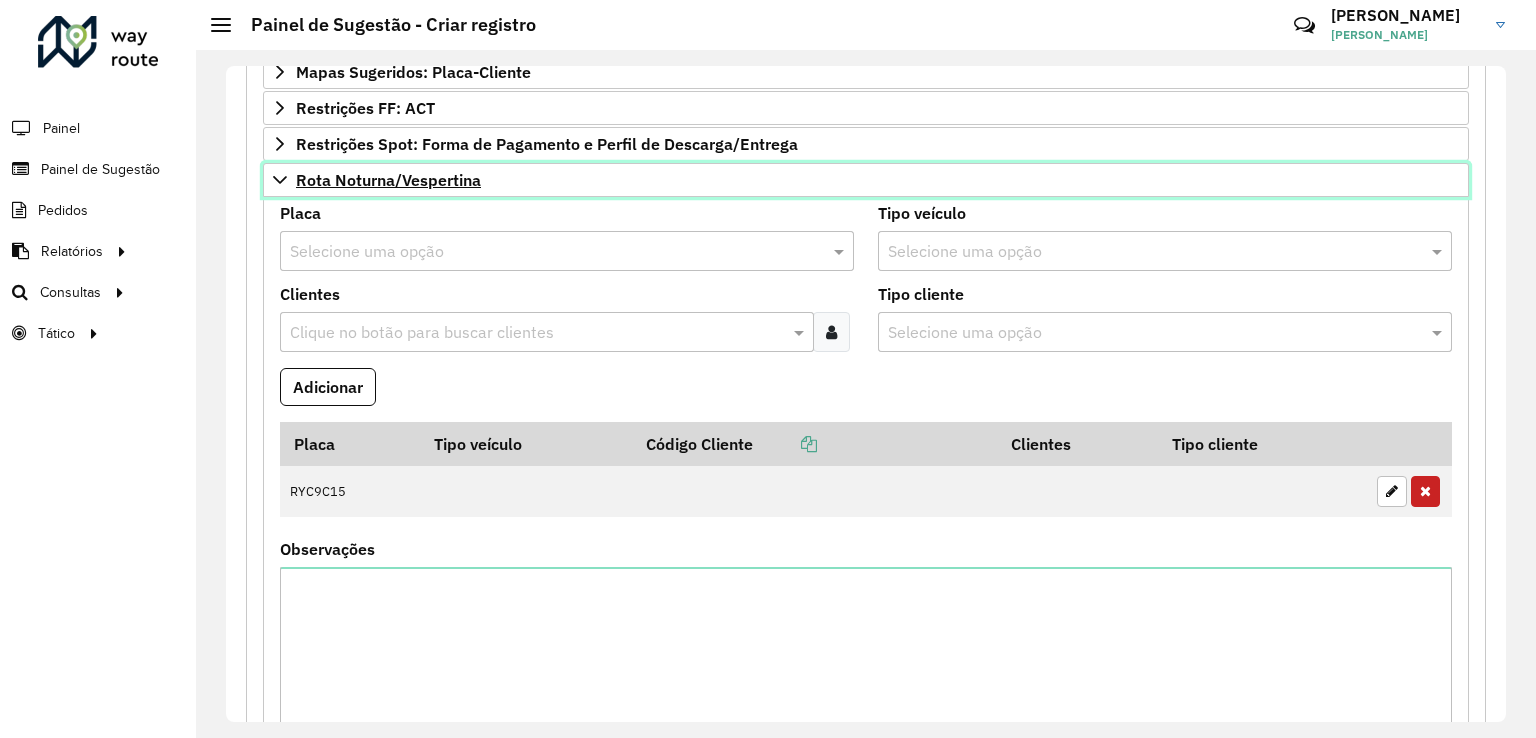 click on "Rota Noturna/Vespertina" at bounding box center (866, 180) 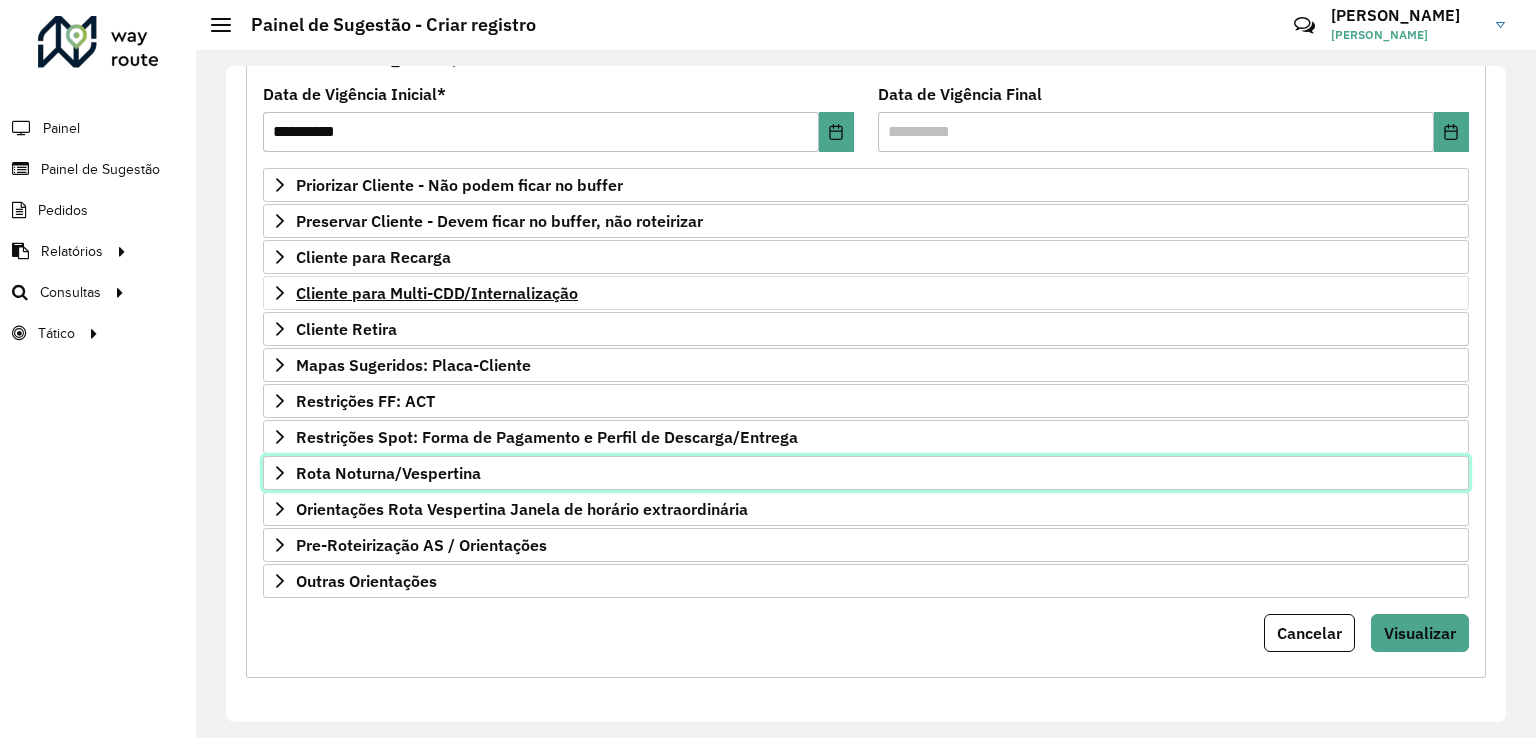 scroll, scrollTop: 252, scrollLeft: 0, axis: vertical 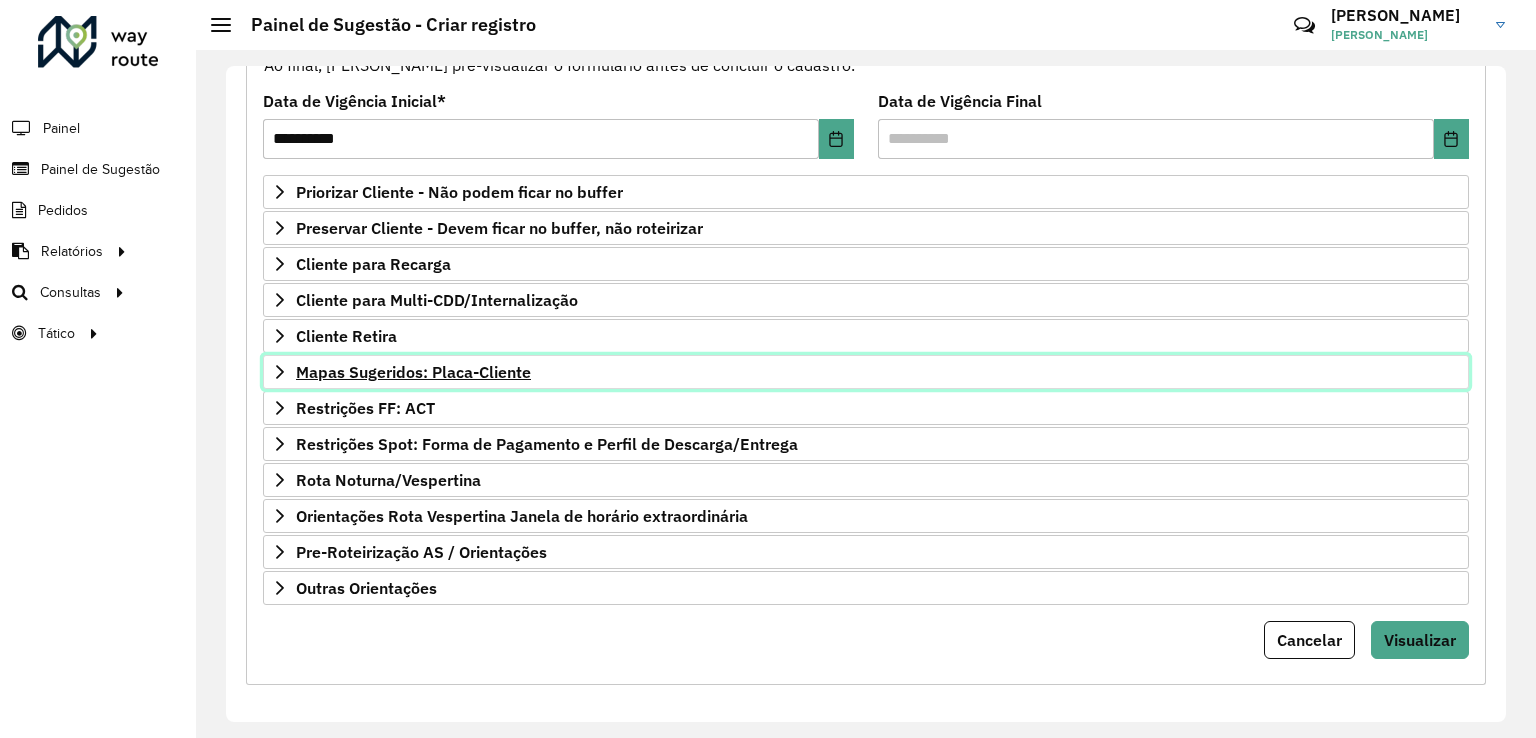 click on "Mapas Sugeridos: Placa-Cliente" at bounding box center (866, 372) 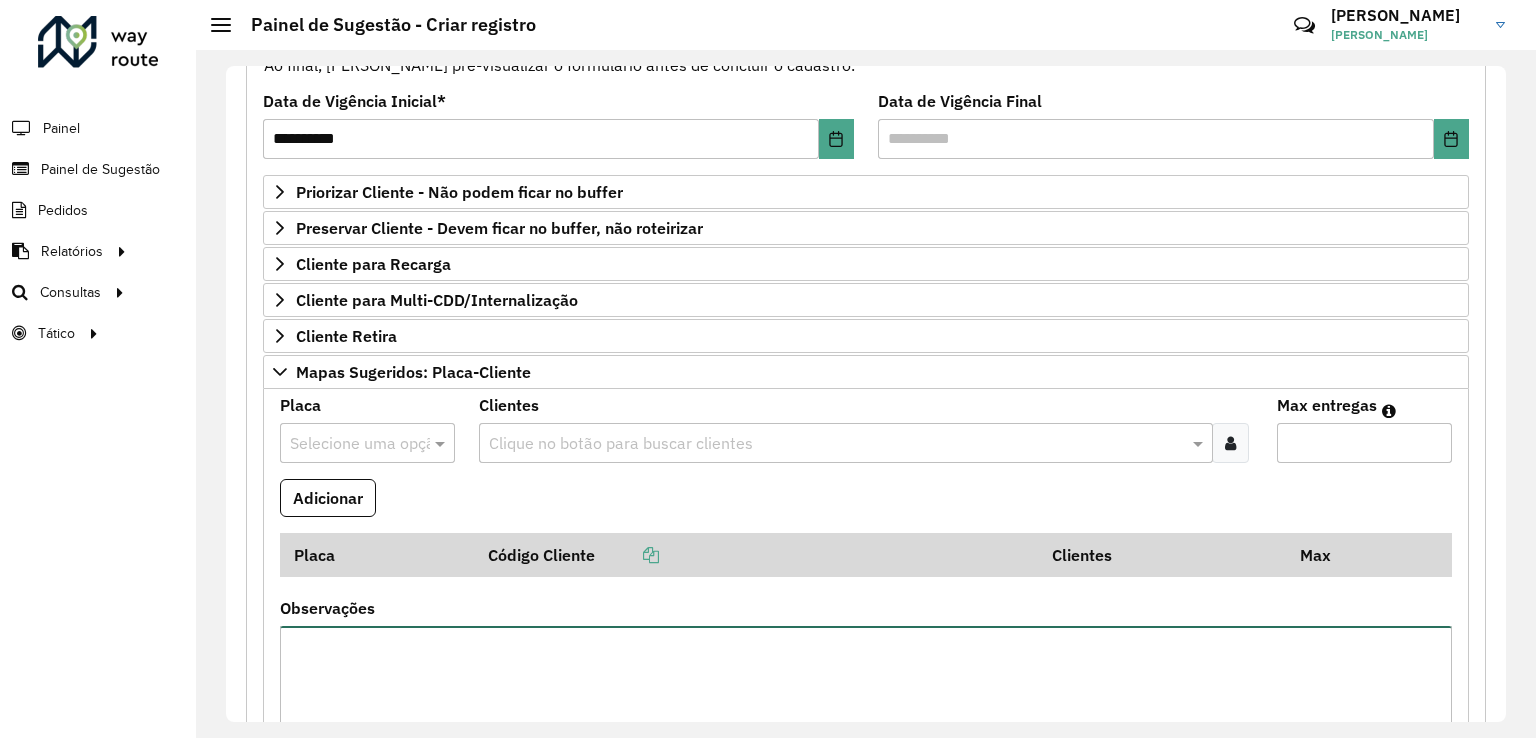 click on "Observações" at bounding box center [866, 710] 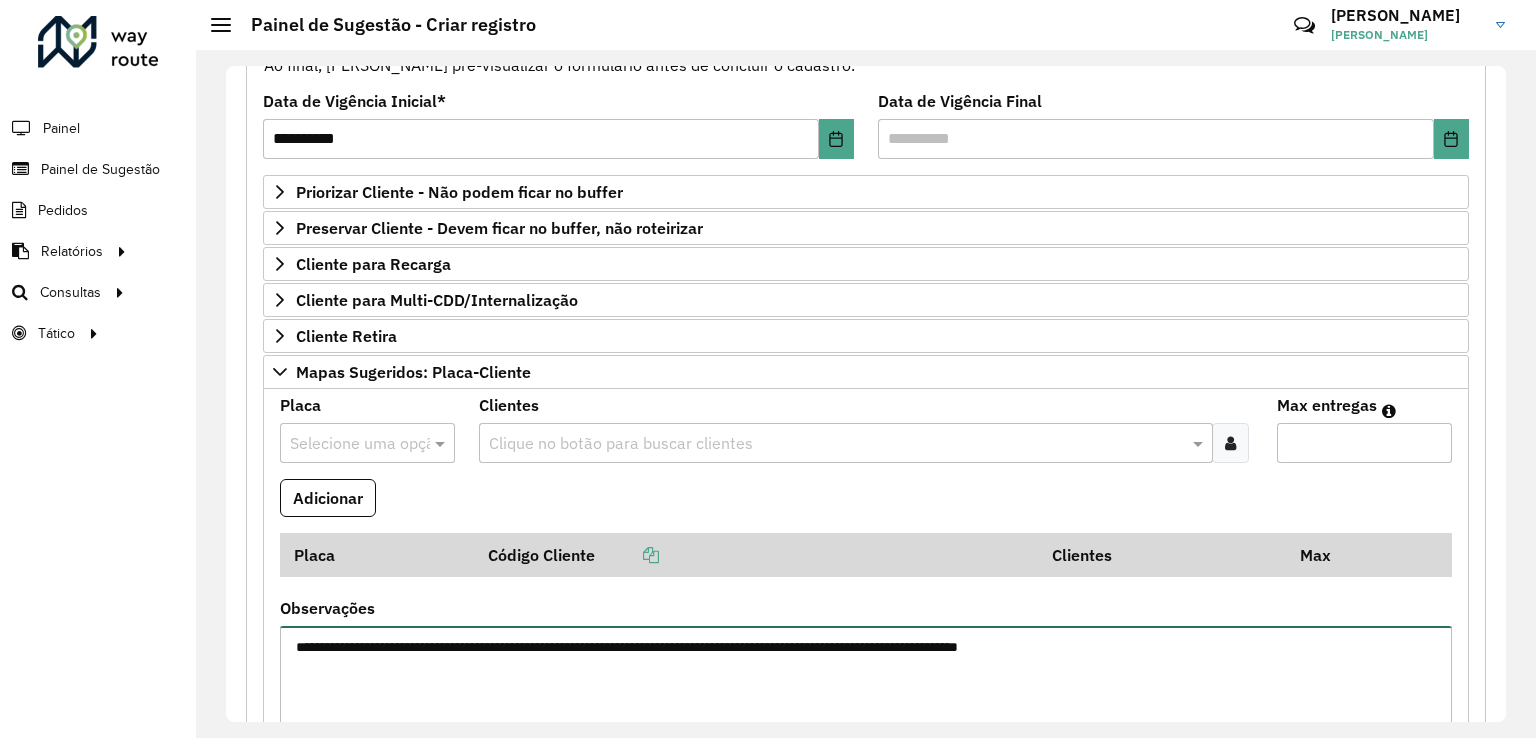 type on "**********" 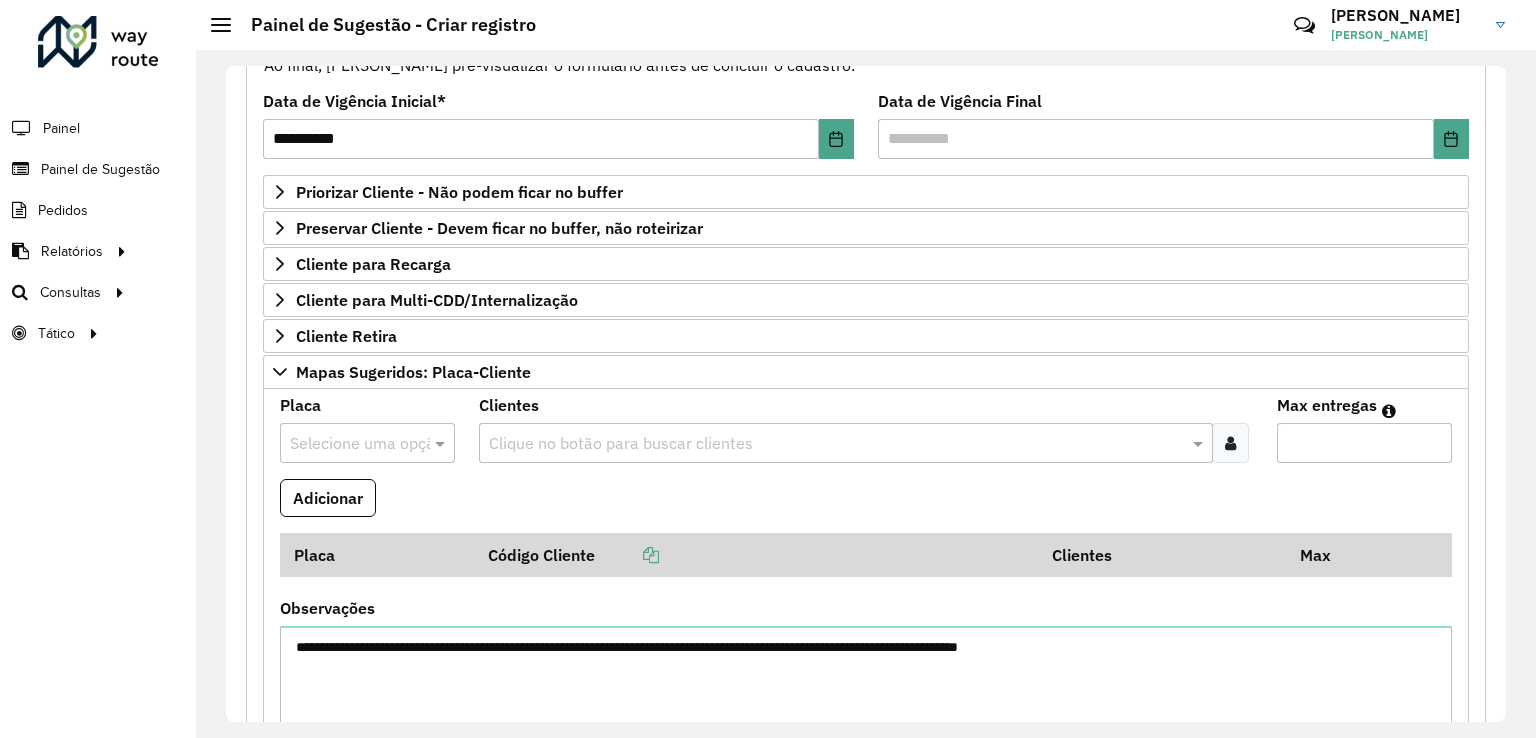 click at bounding box center [347, 444] 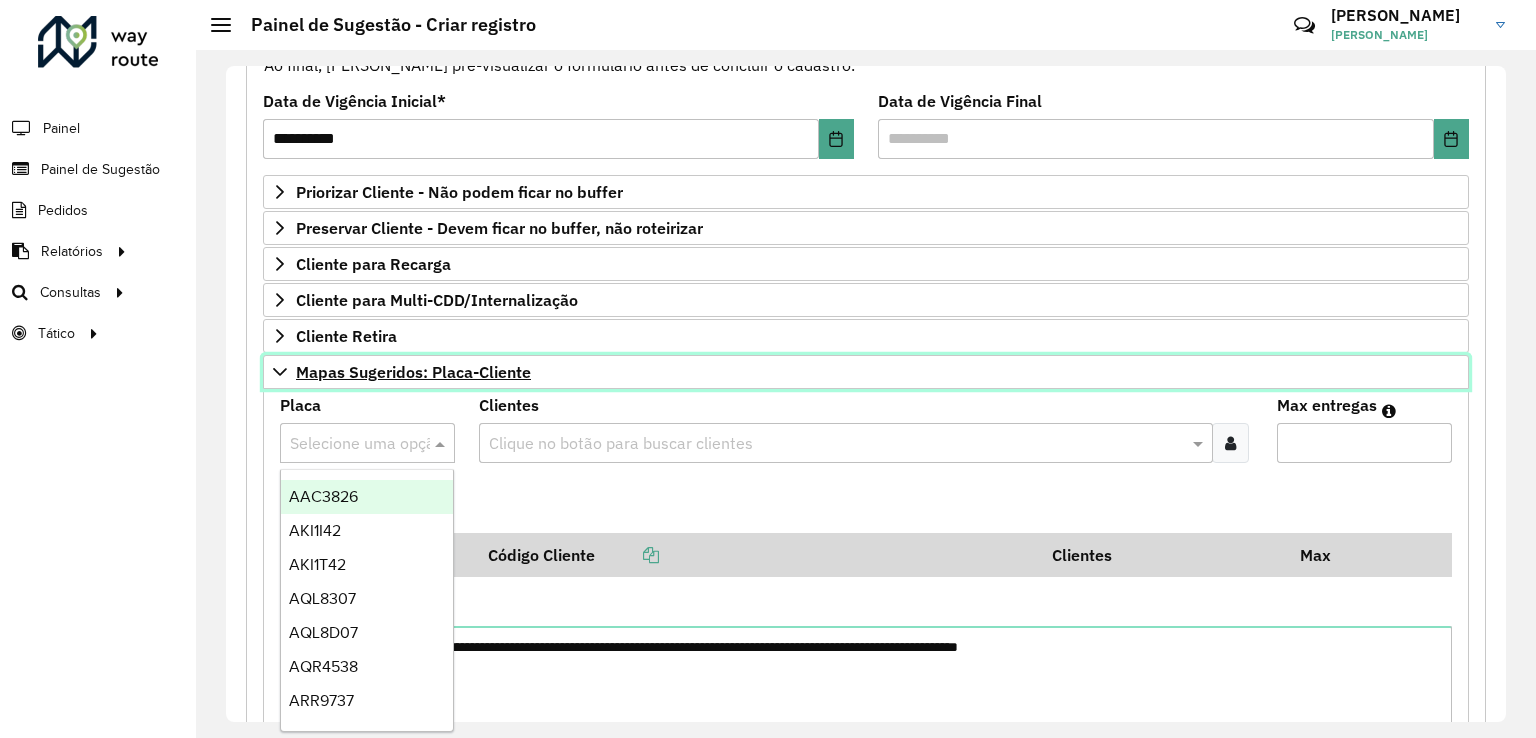 click on "Mapas Sugeridos: Placa-Cliente" at bounding box center (413, 372) 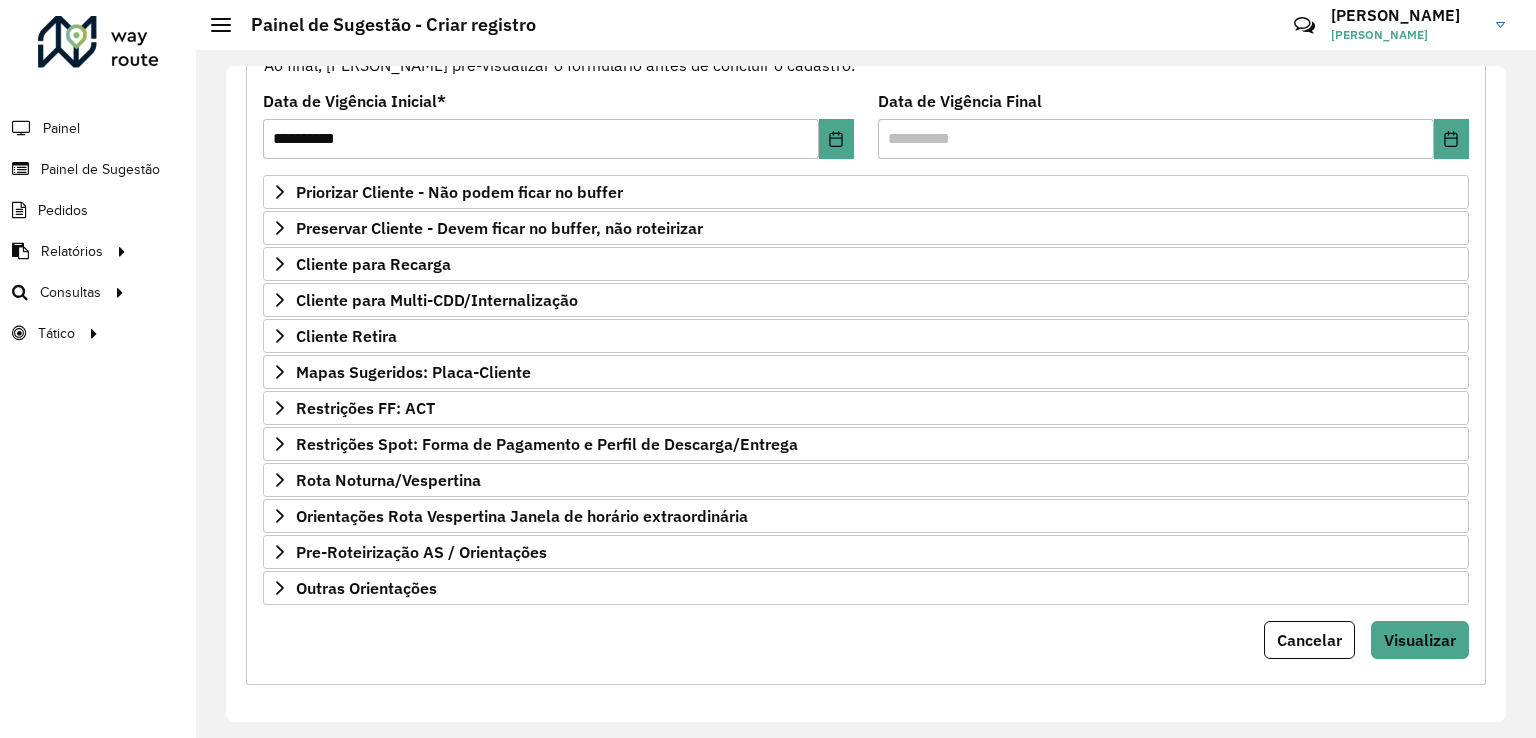 click on "Painel de Sugestão - Criar registro  Críticas? Dúvidas? Elogios? Sugestões? Entre em contato conosco!  [PERSON_NAME]" 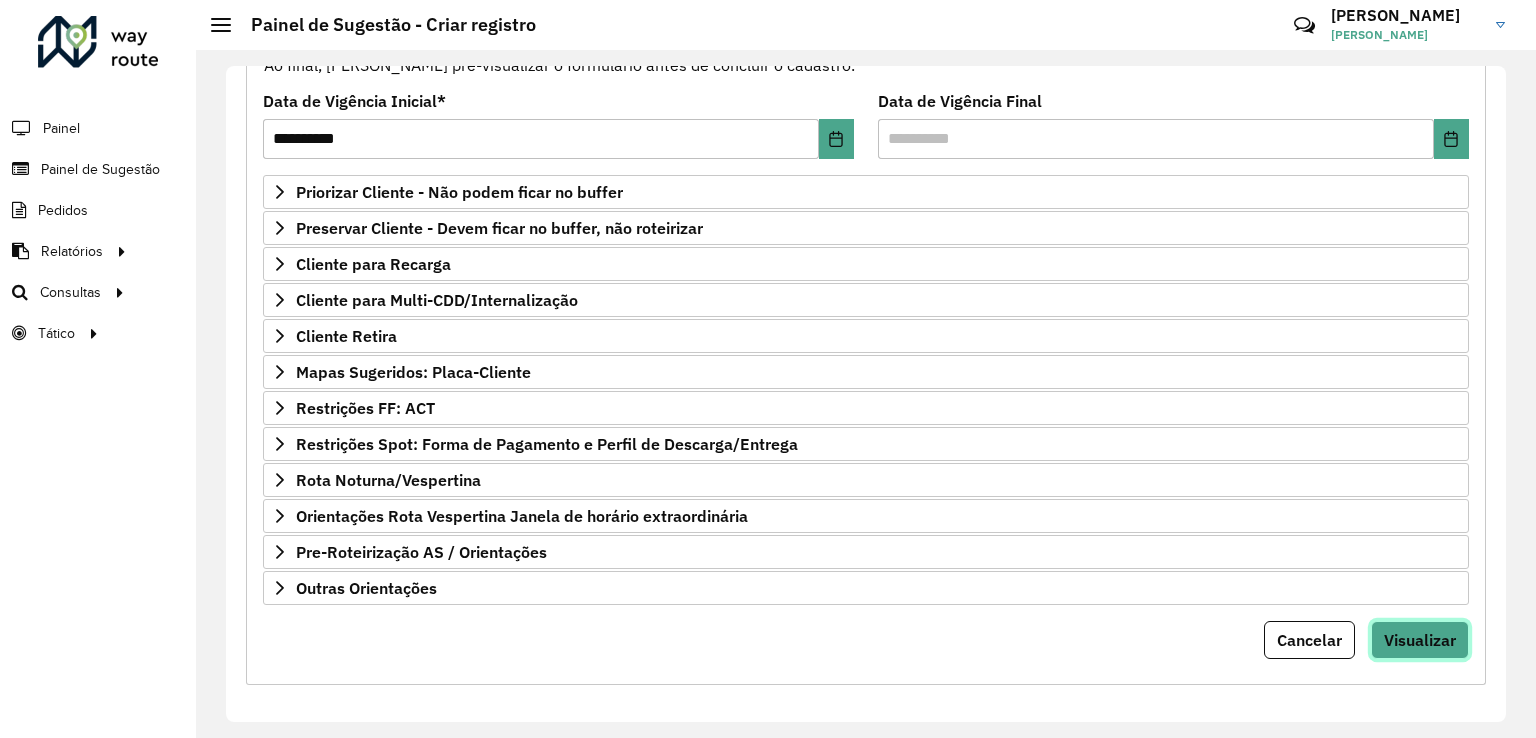 click on "Visualizar" at bounding box center [1420, 640] 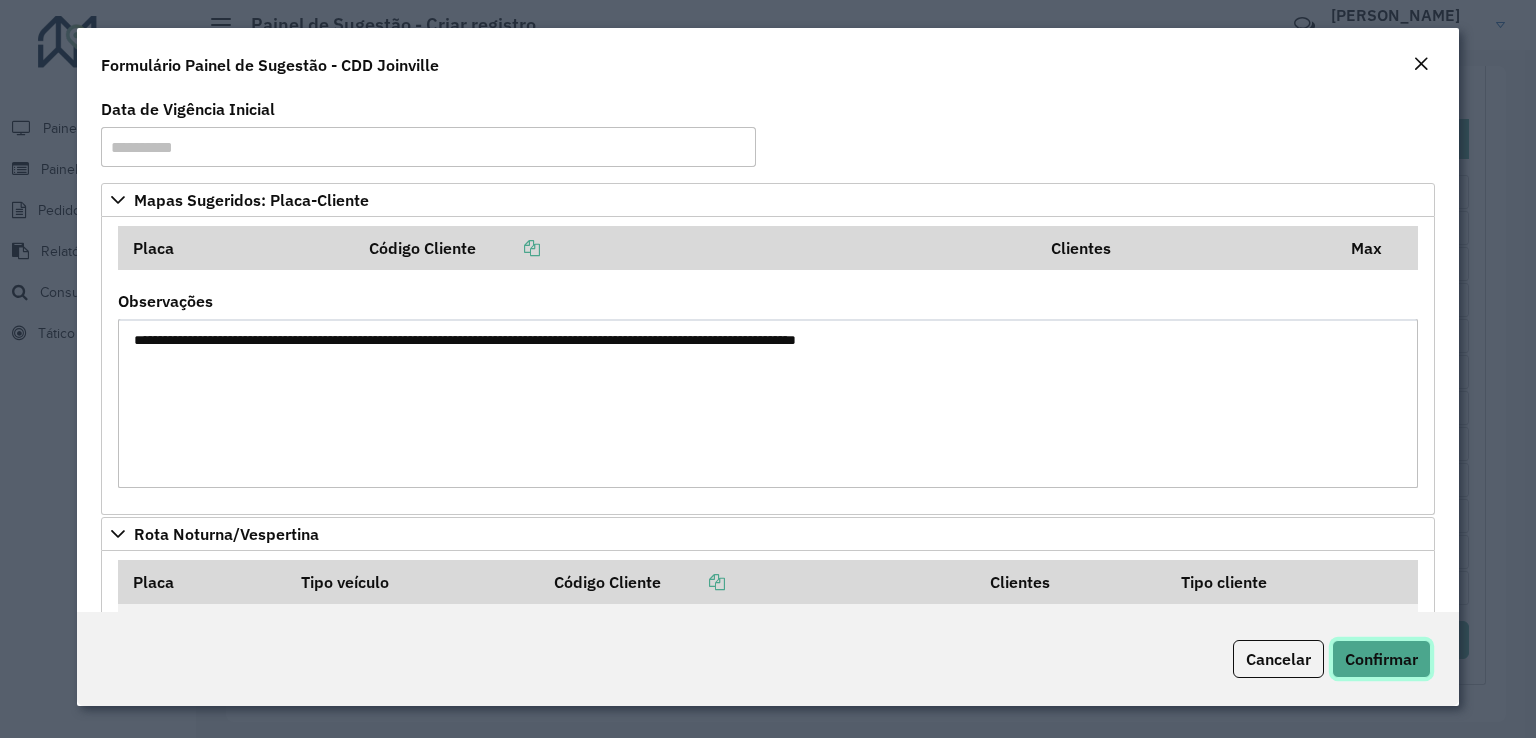 click on "Confirmar" 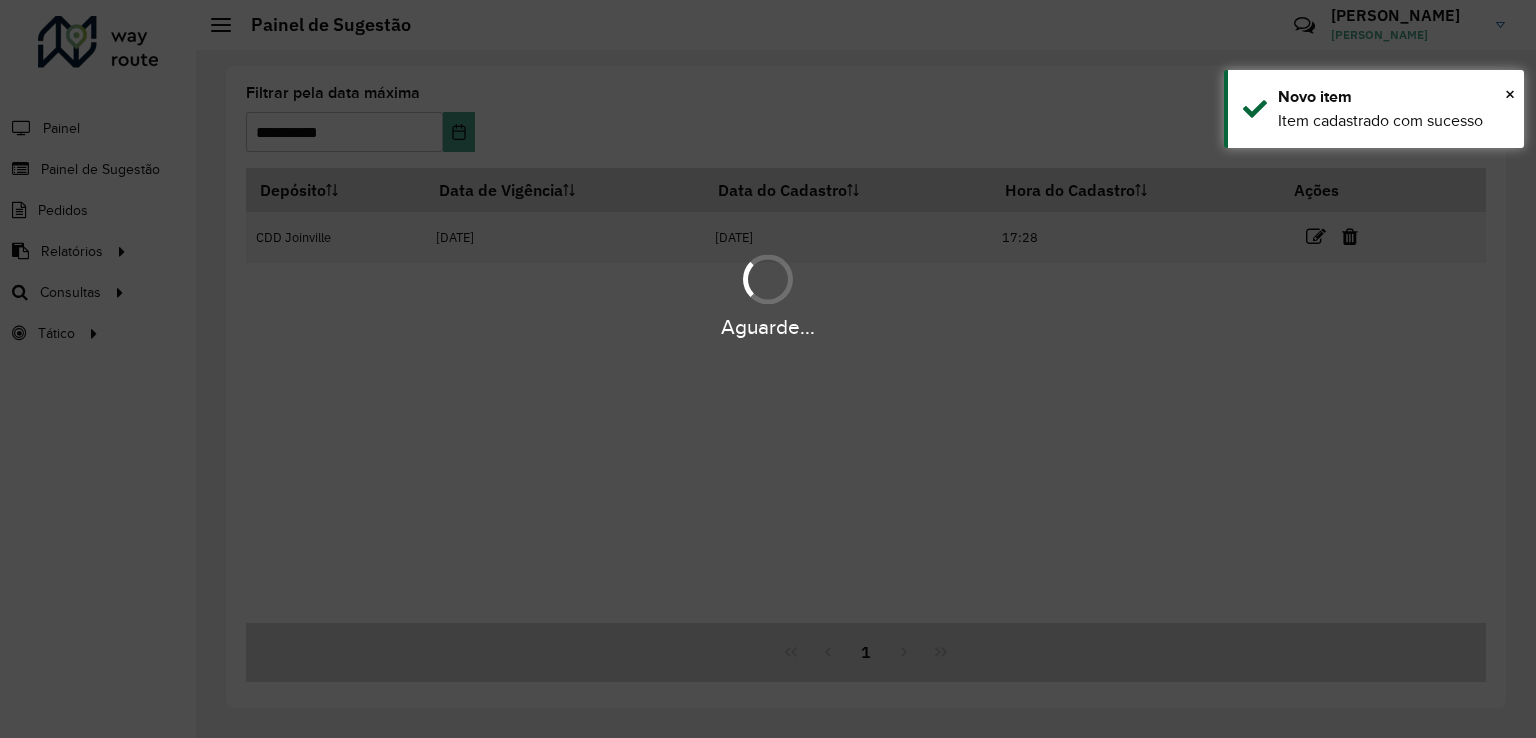 click on "Aguarde..." at bounding box center (768, 369) 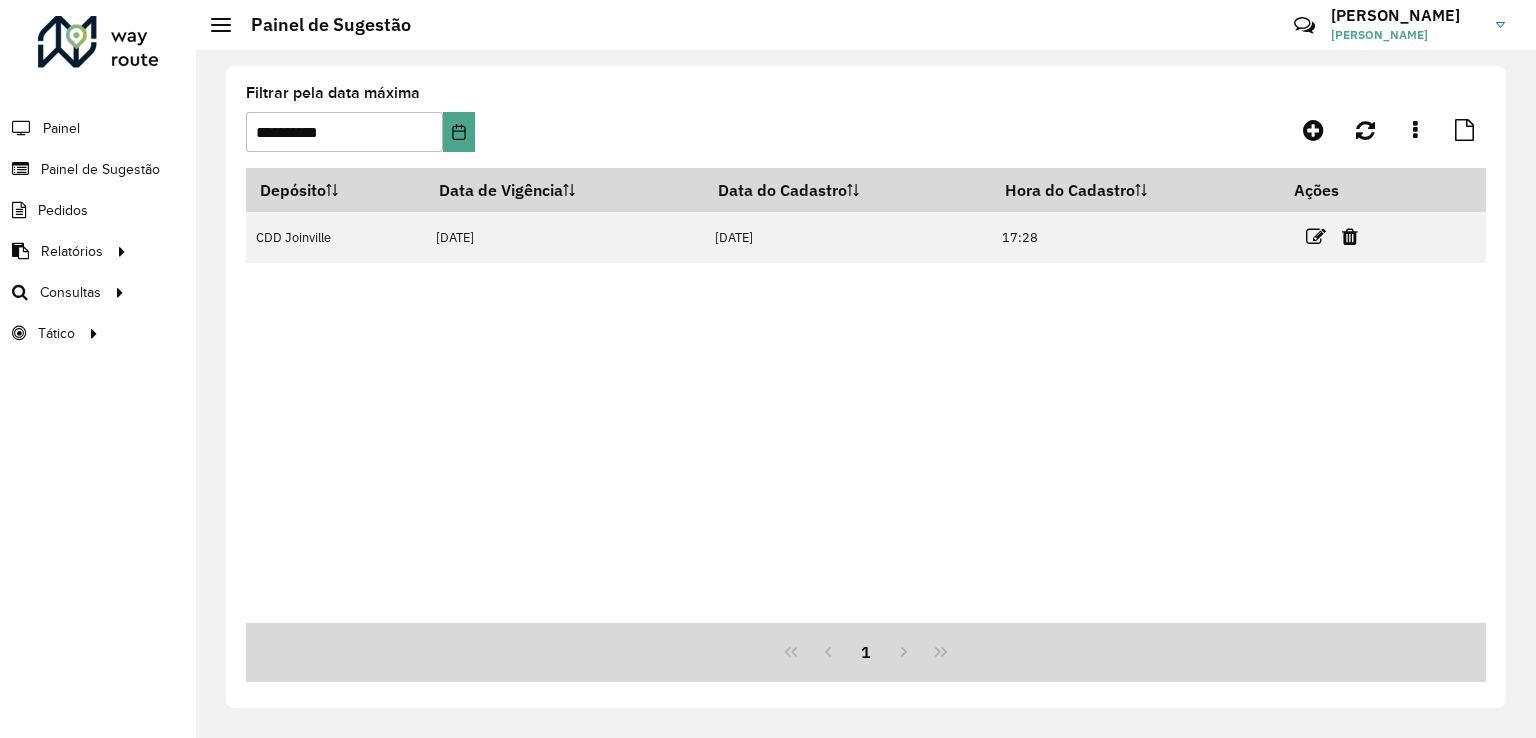 drag, startPoint x: 989, startPoint y: 627, endPoint x: 996, endPoint y: 592, distance: 35.69314 